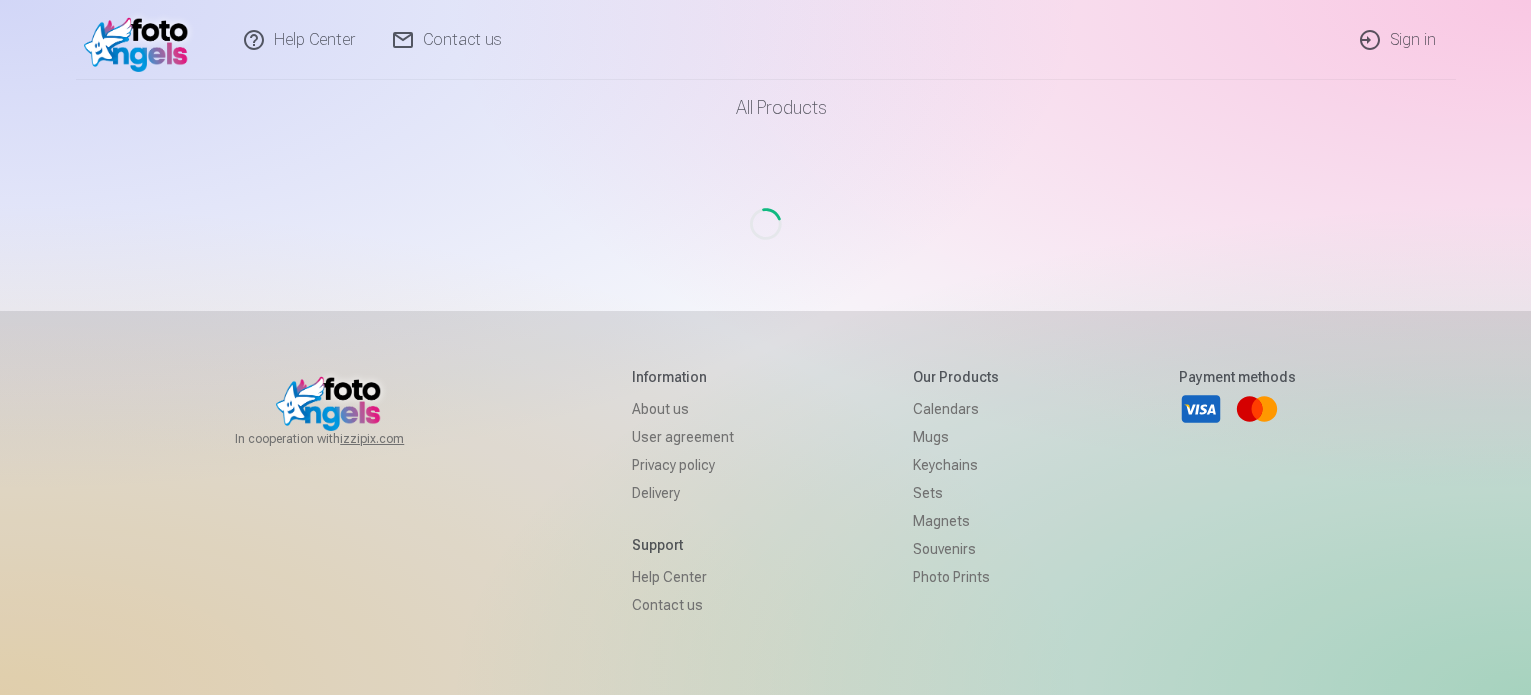 scroll, scrollTop: 0, scrollLeft: 0, axis: both 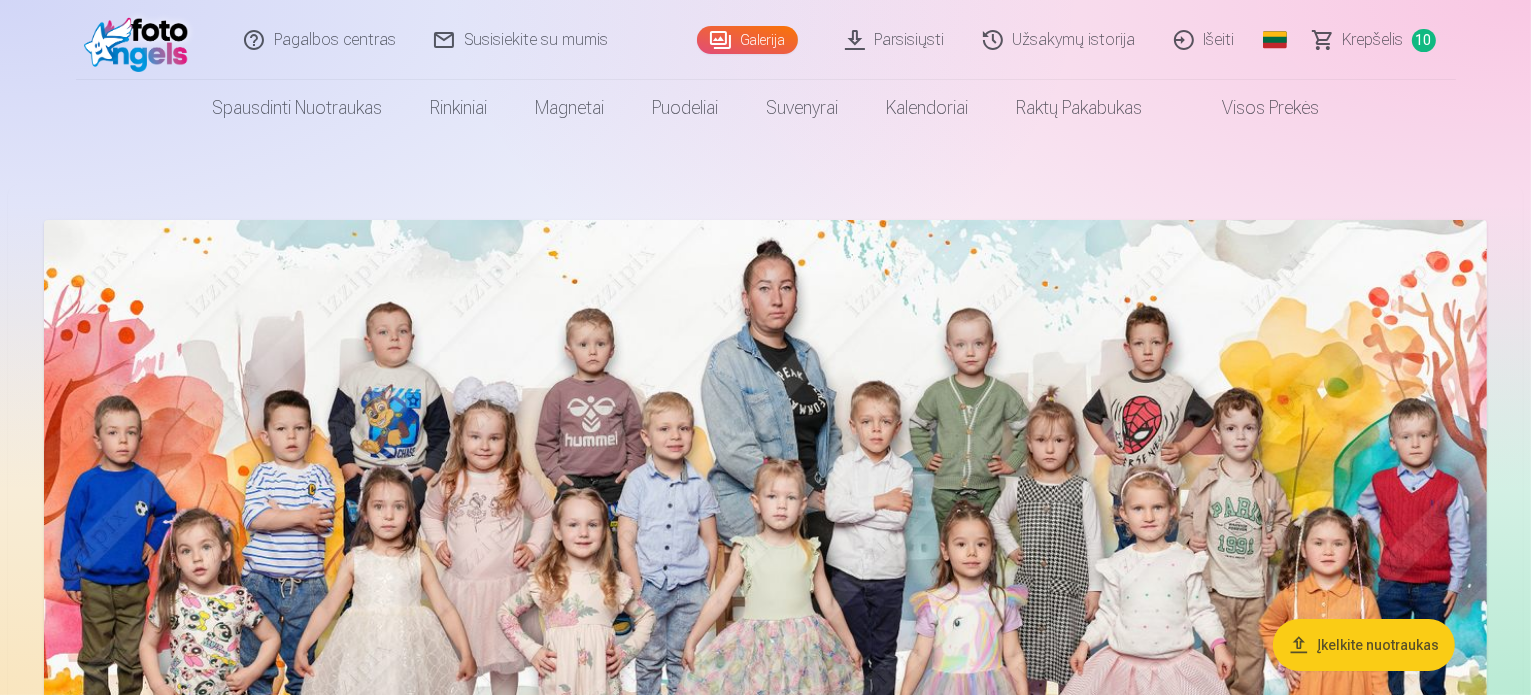 click on "Krepšelis 10" at bounding box center (1375, 40) 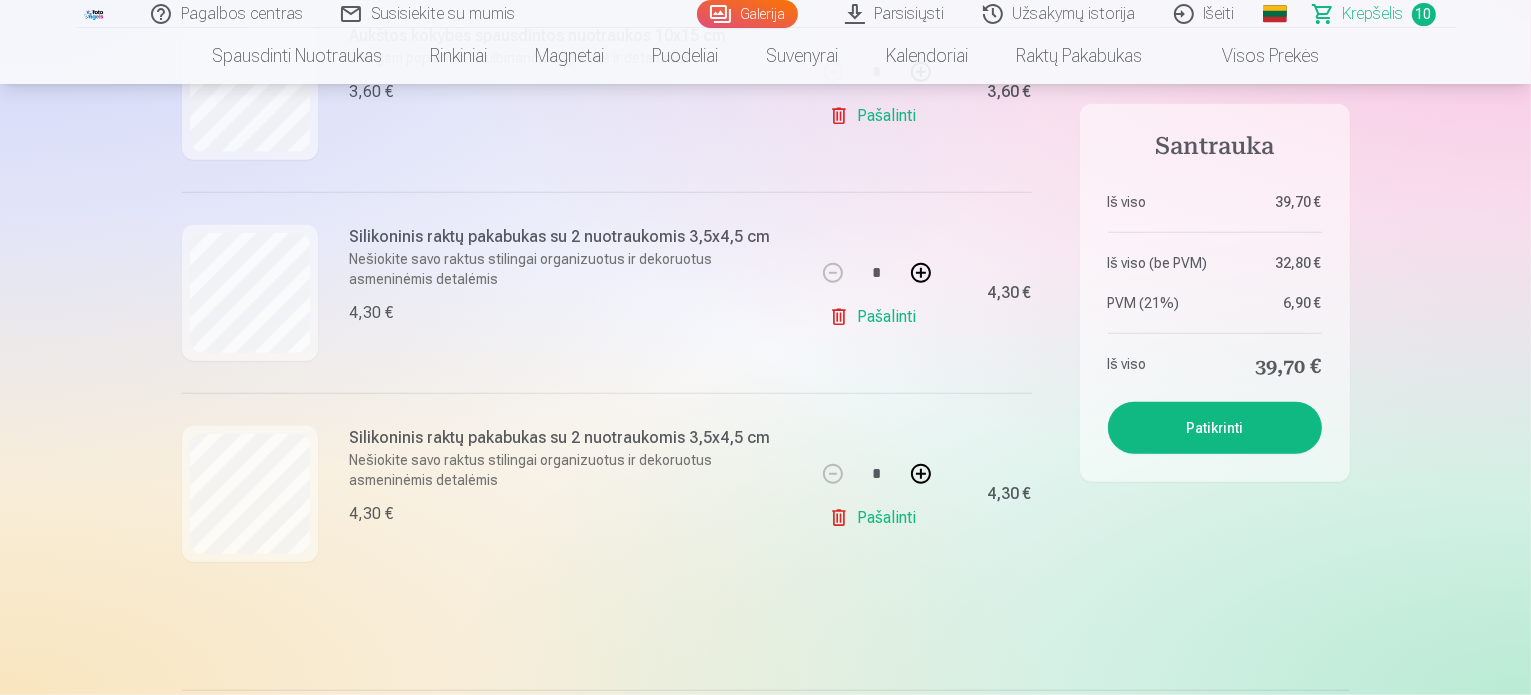 scroll, scrollTop: 1871, scrollLeft: 0, axis: vertical 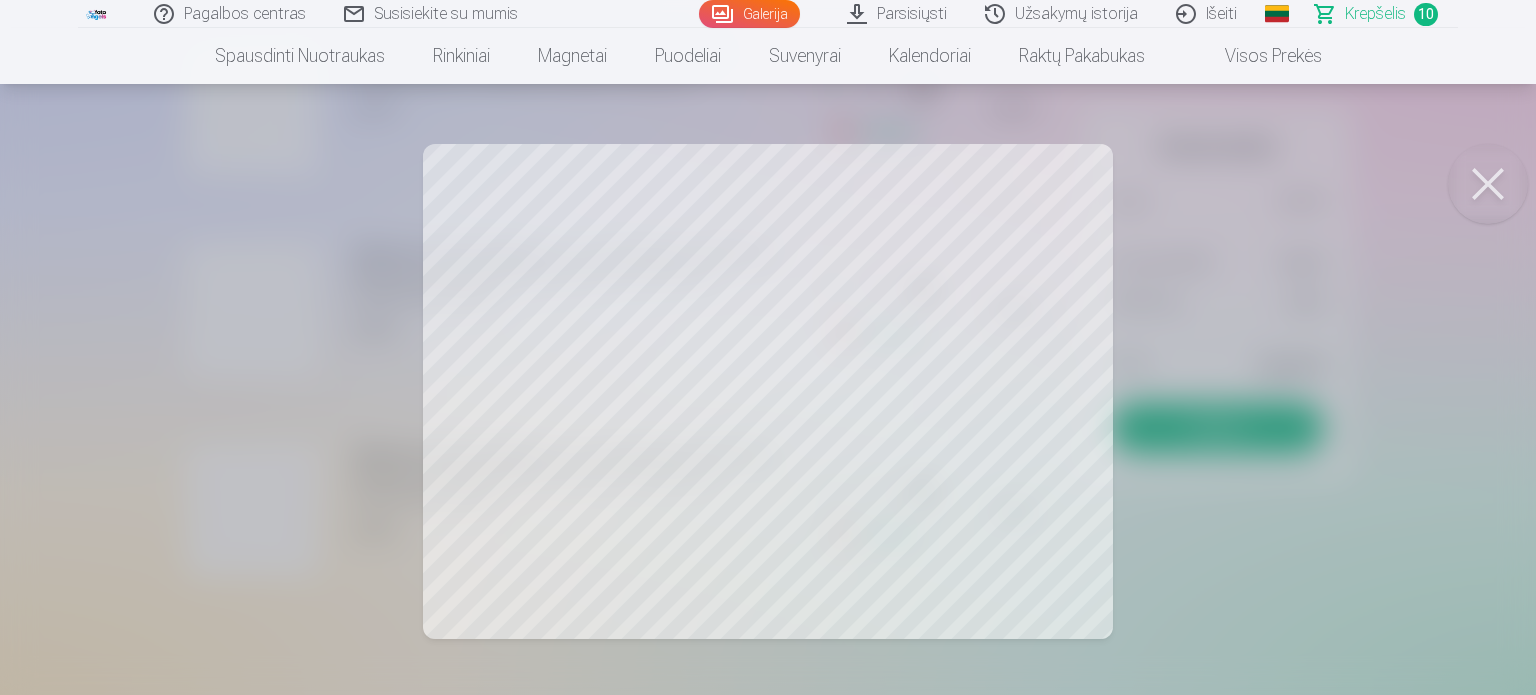 click at bounding box center [768, 347] 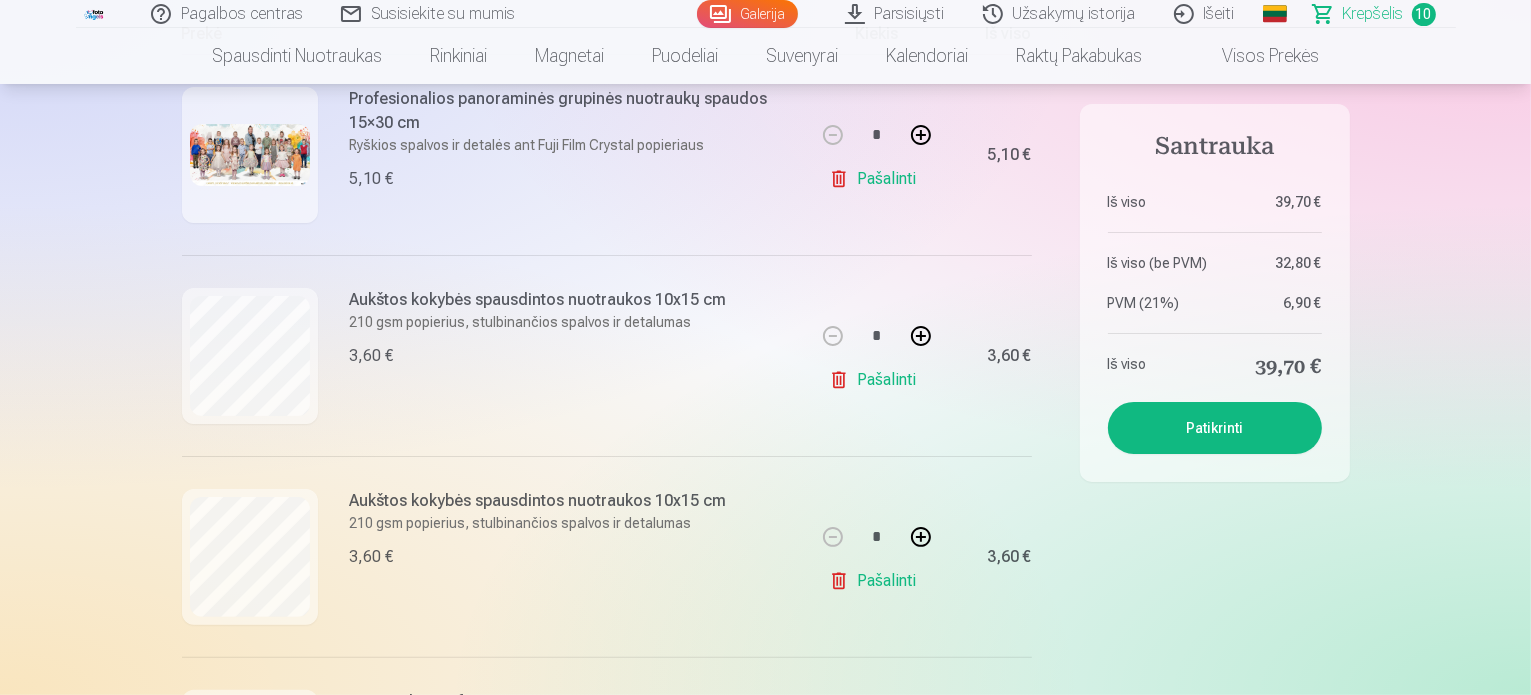 scroll, scrollTop: 0, scrollLeft: 0, axis: both 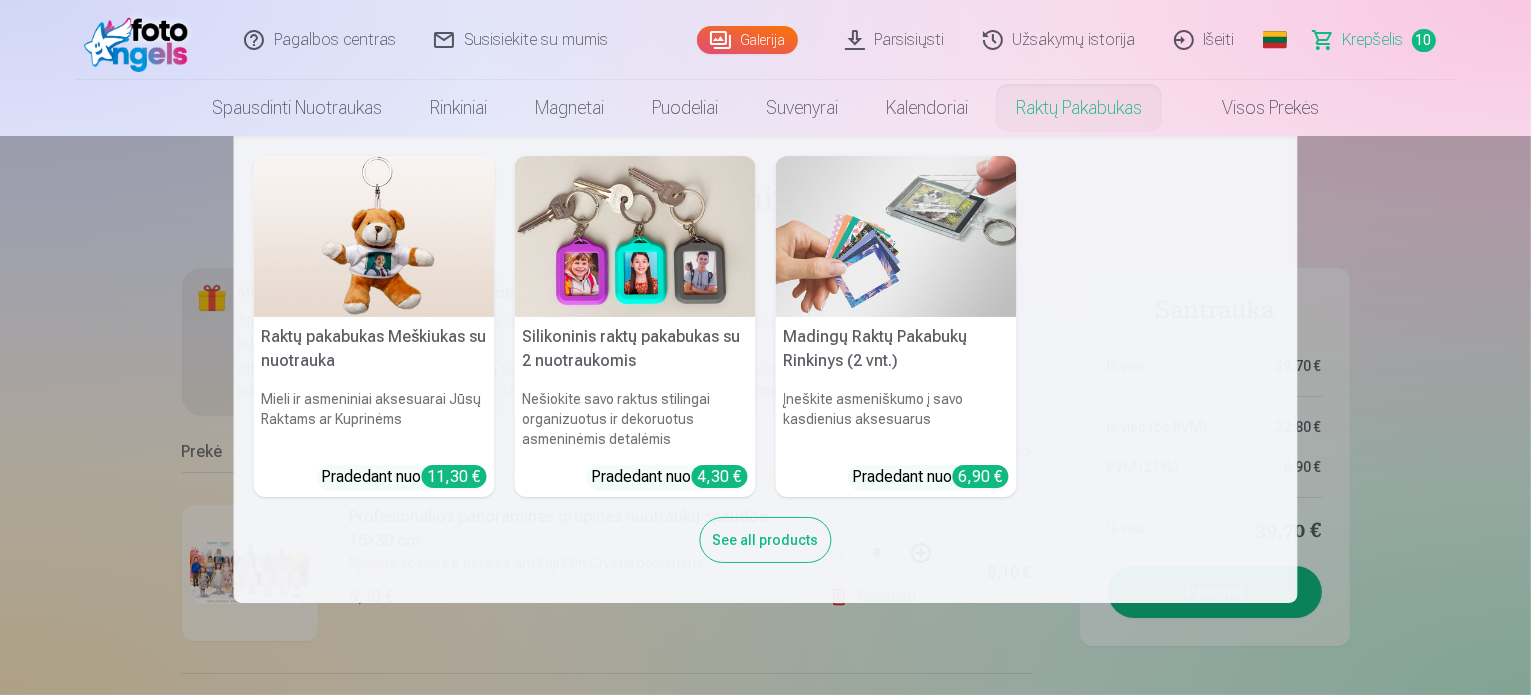 click at bounding box center [635, 236] 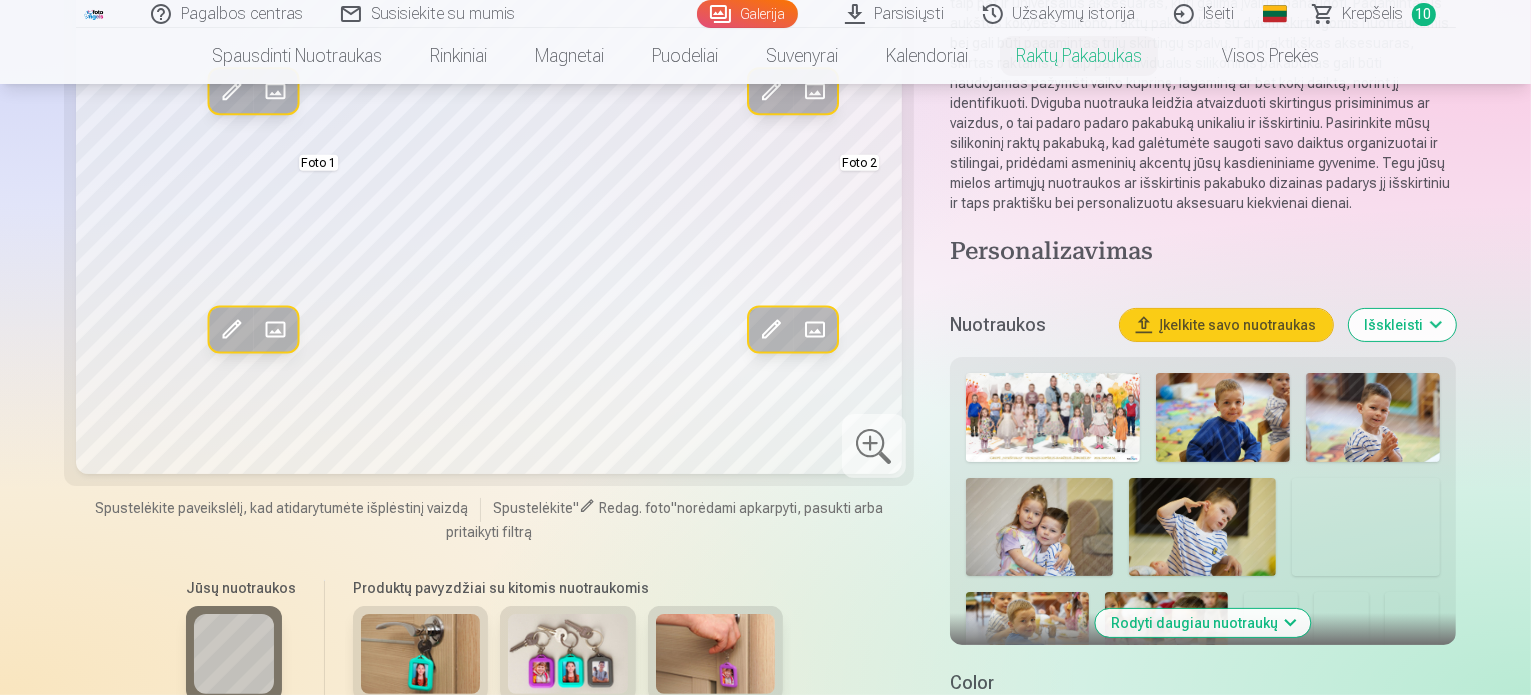 scroll, scrollTop: 302, scrollLeft: 0, axis: vertical 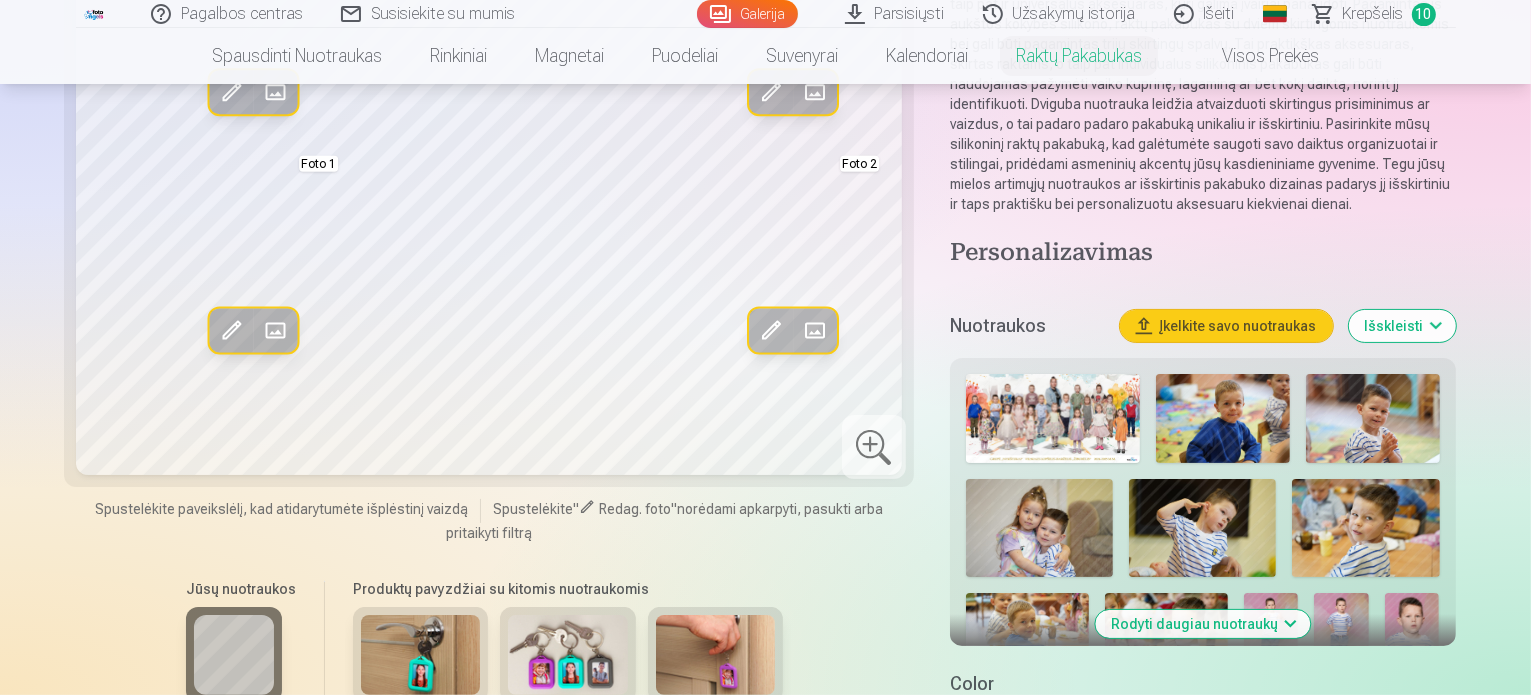 click on "Įkelkite savo nuotraukas" at bounding box center (1226, 326) 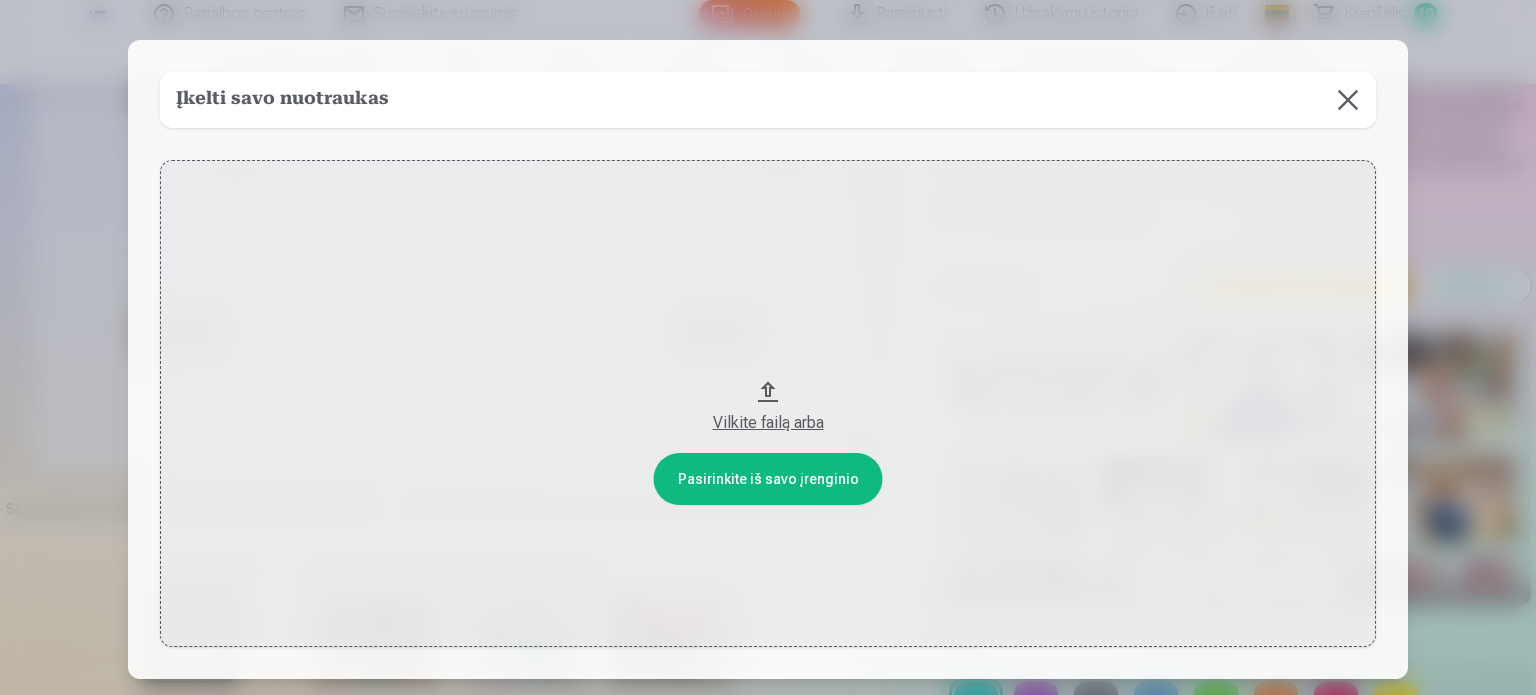 click on "Vilkite failą arba" at bounding box center [768, 403] 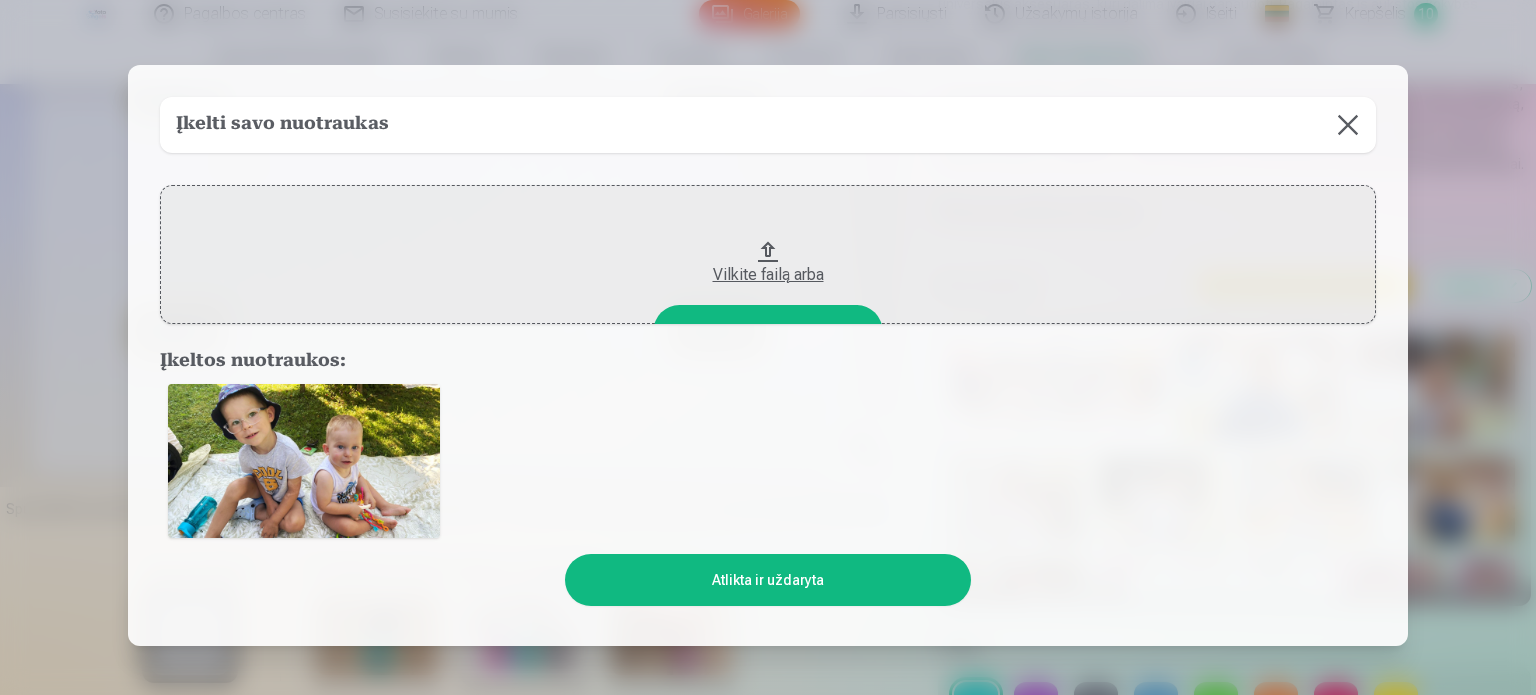 click on "Atlikta ir uždaryta" at bounding box center [767, 580] 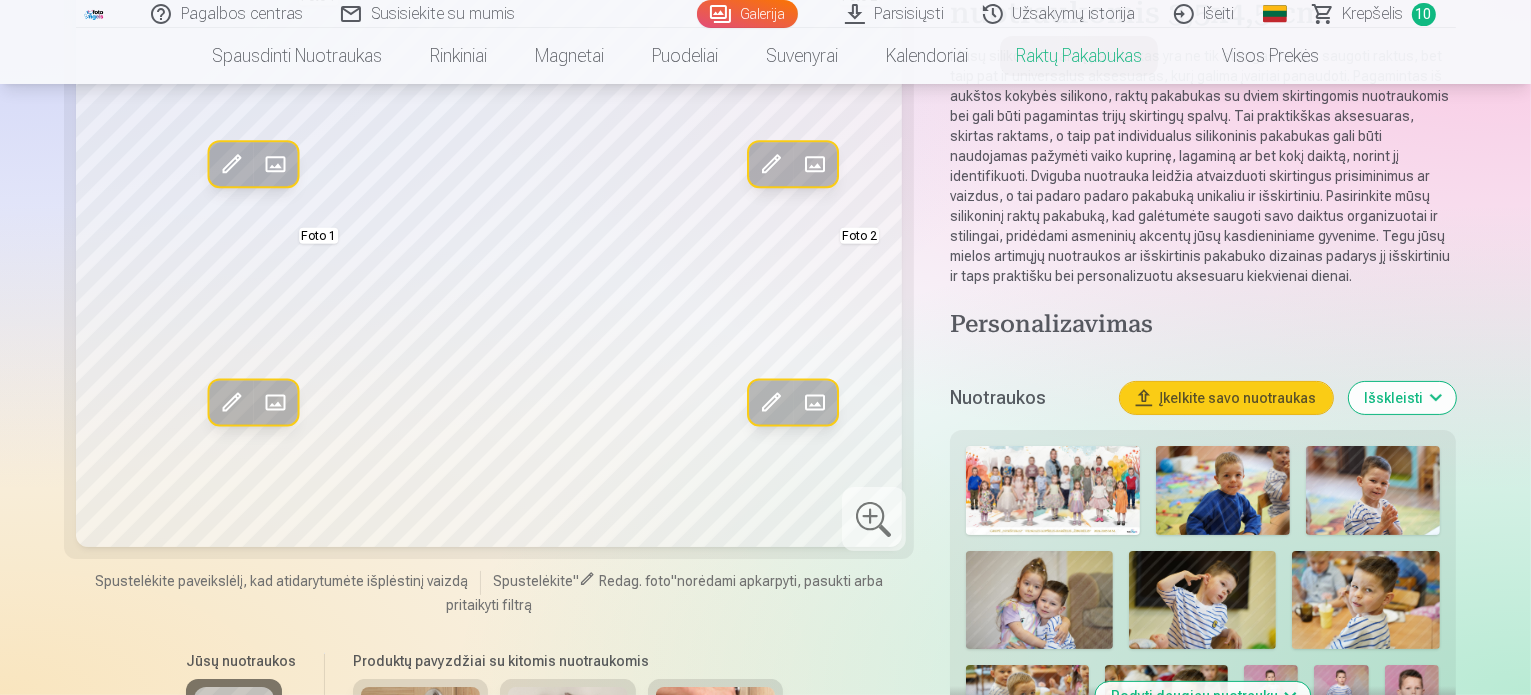 scroll, scrollTop: 224, scrollLeft: 0, axis: vertical 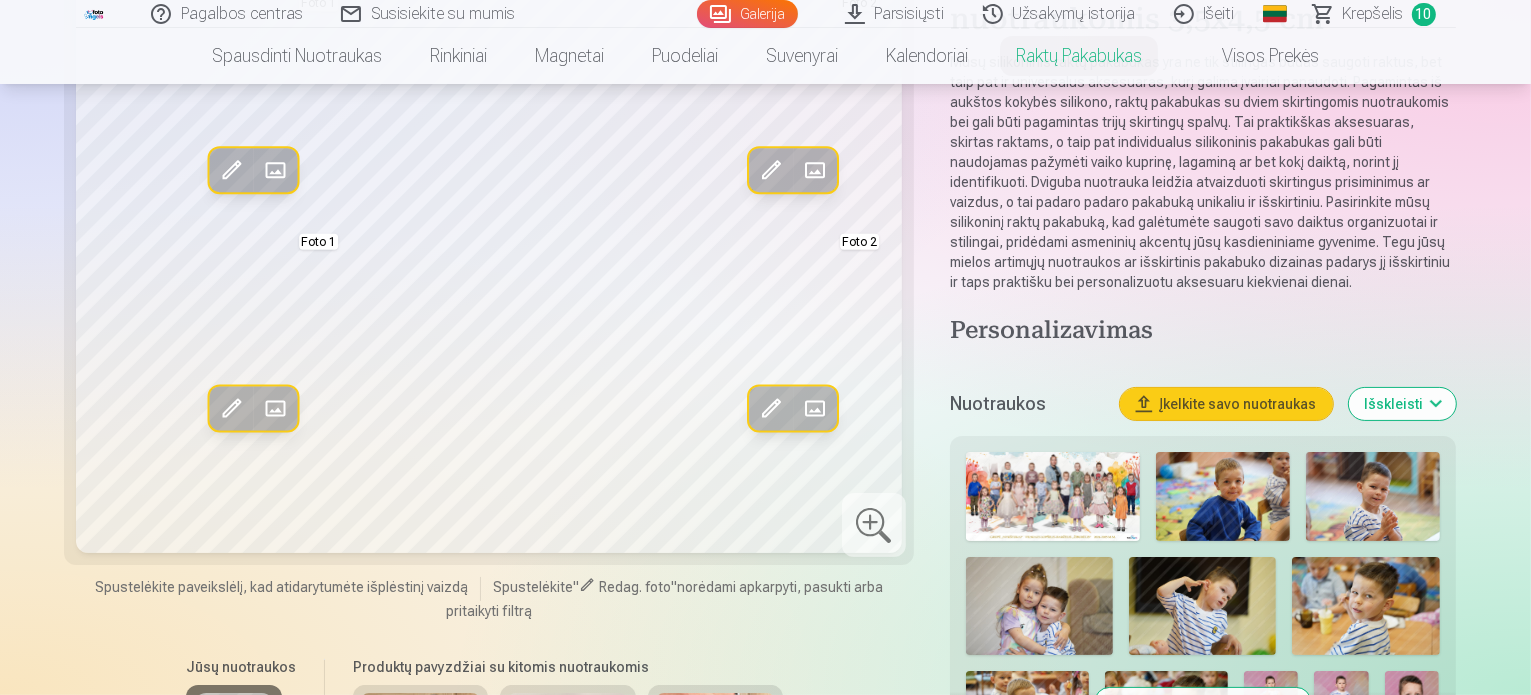click on "Rodyti daugiau nuotraukų" at bounding box center [1202, 702] 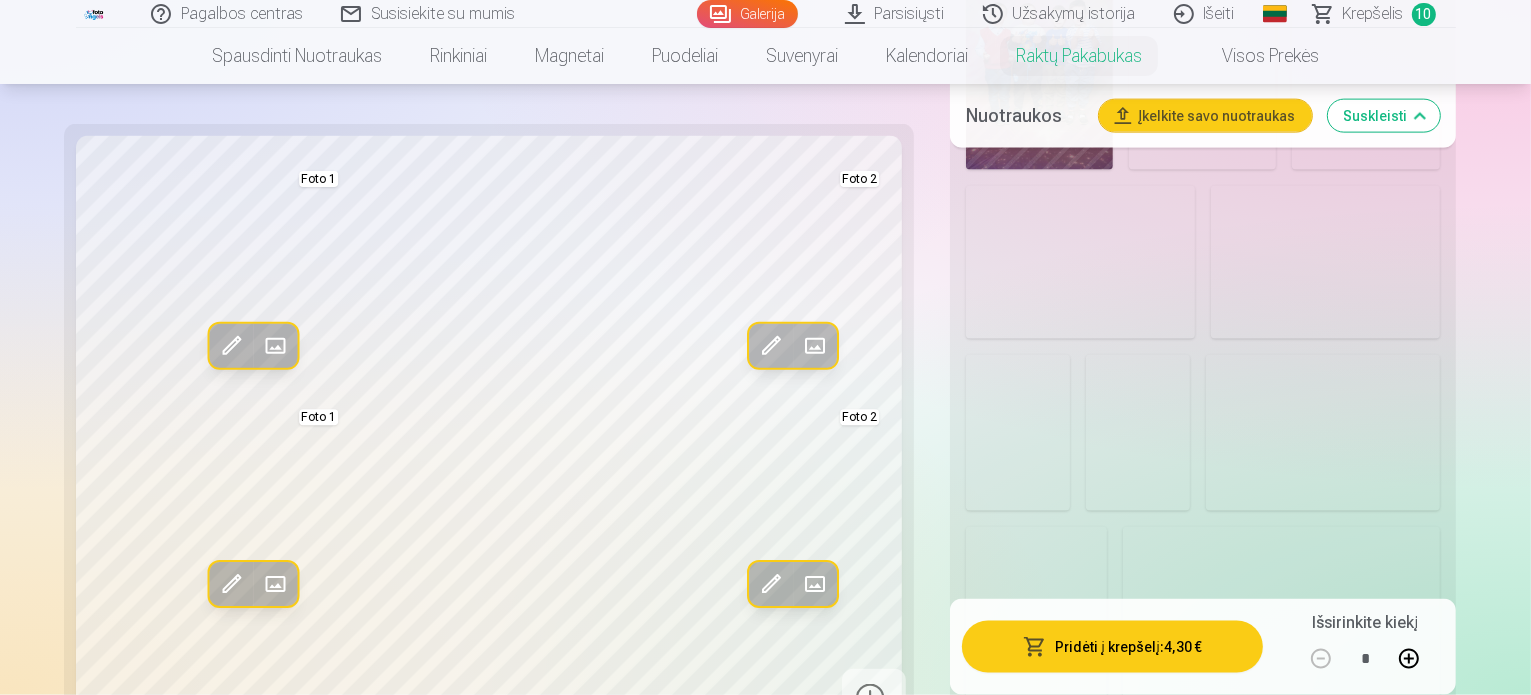 scroll, scrollTop: 2812, scrollLeft: 0, axis: vertical 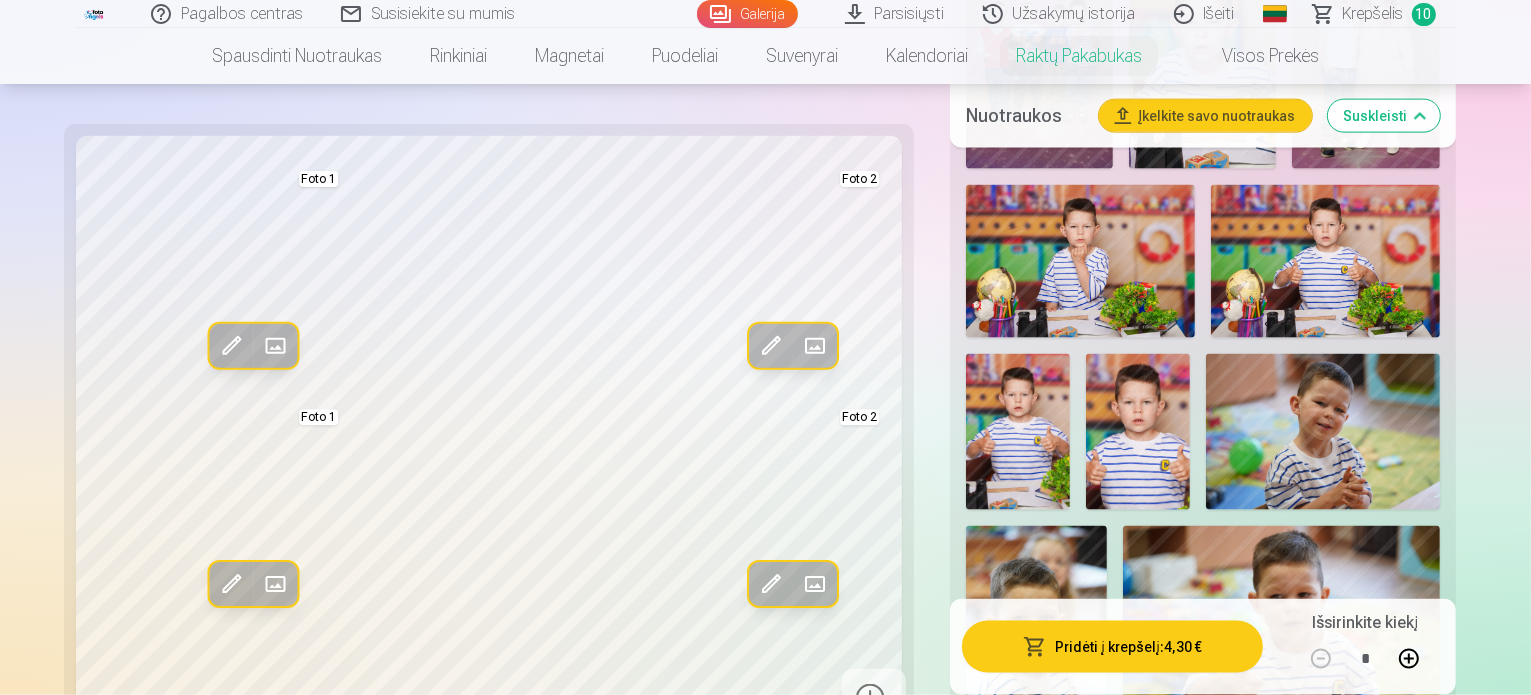click at bounding box center (1094, 1325) 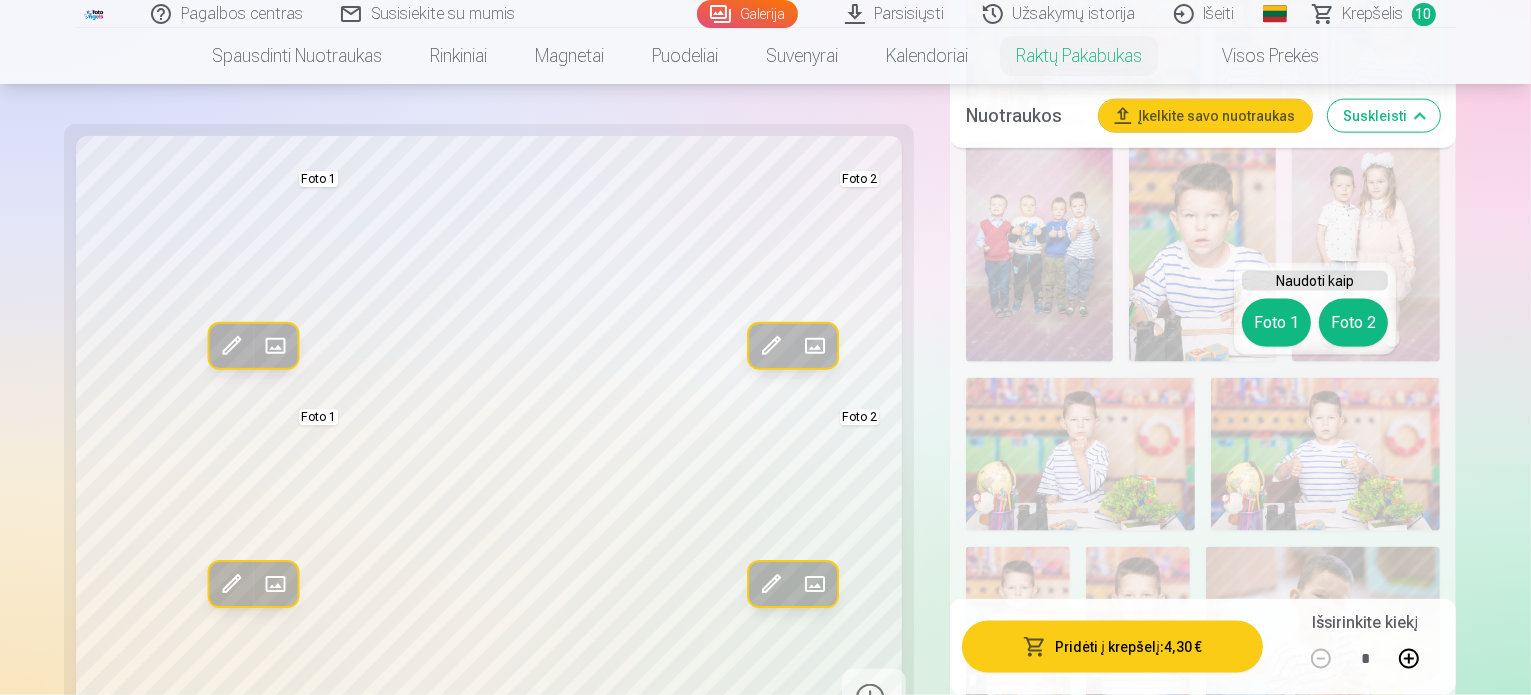 scroll, scrollTop: 2594, scrollLeft: 0, axis: vertical 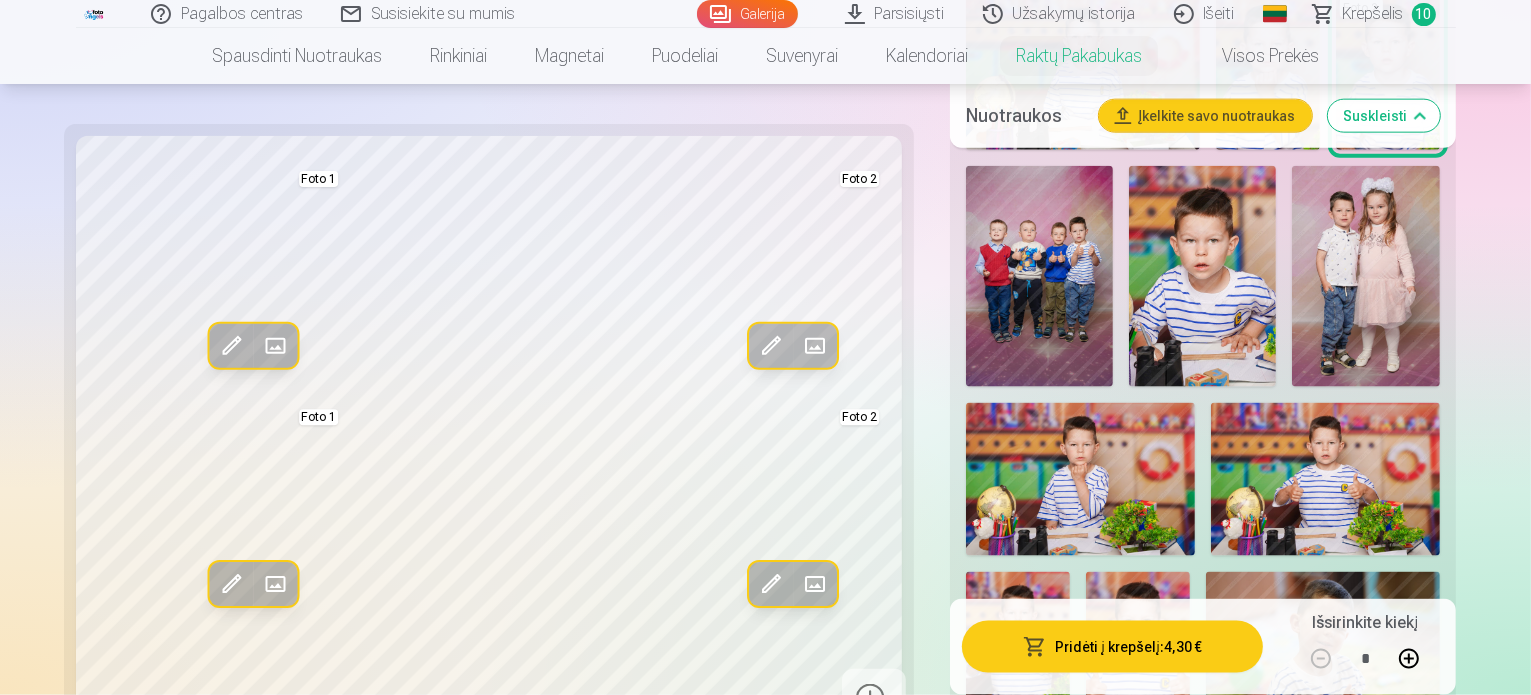 click at bounding box center [1094, 1543] 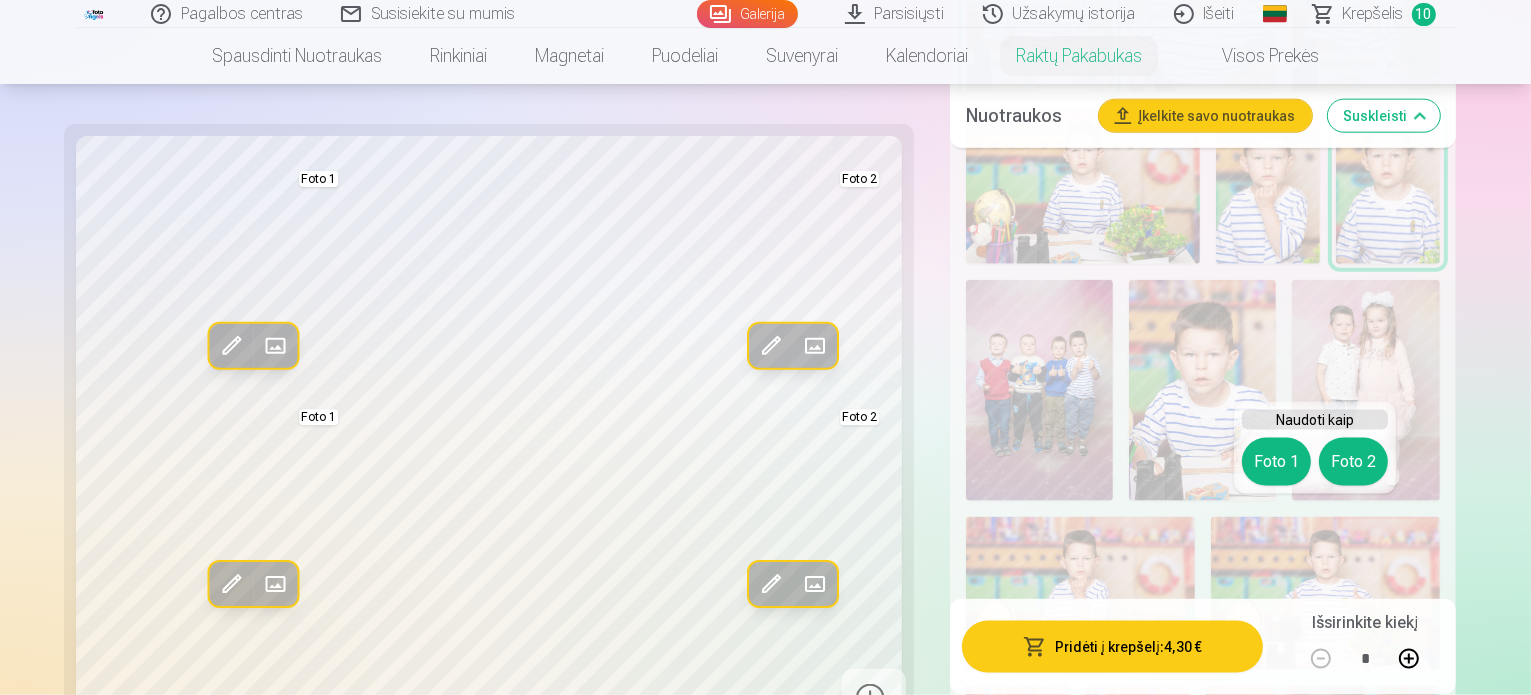 scroll, scrollTop: 2460, scrollLeft: 0, axis: vertical 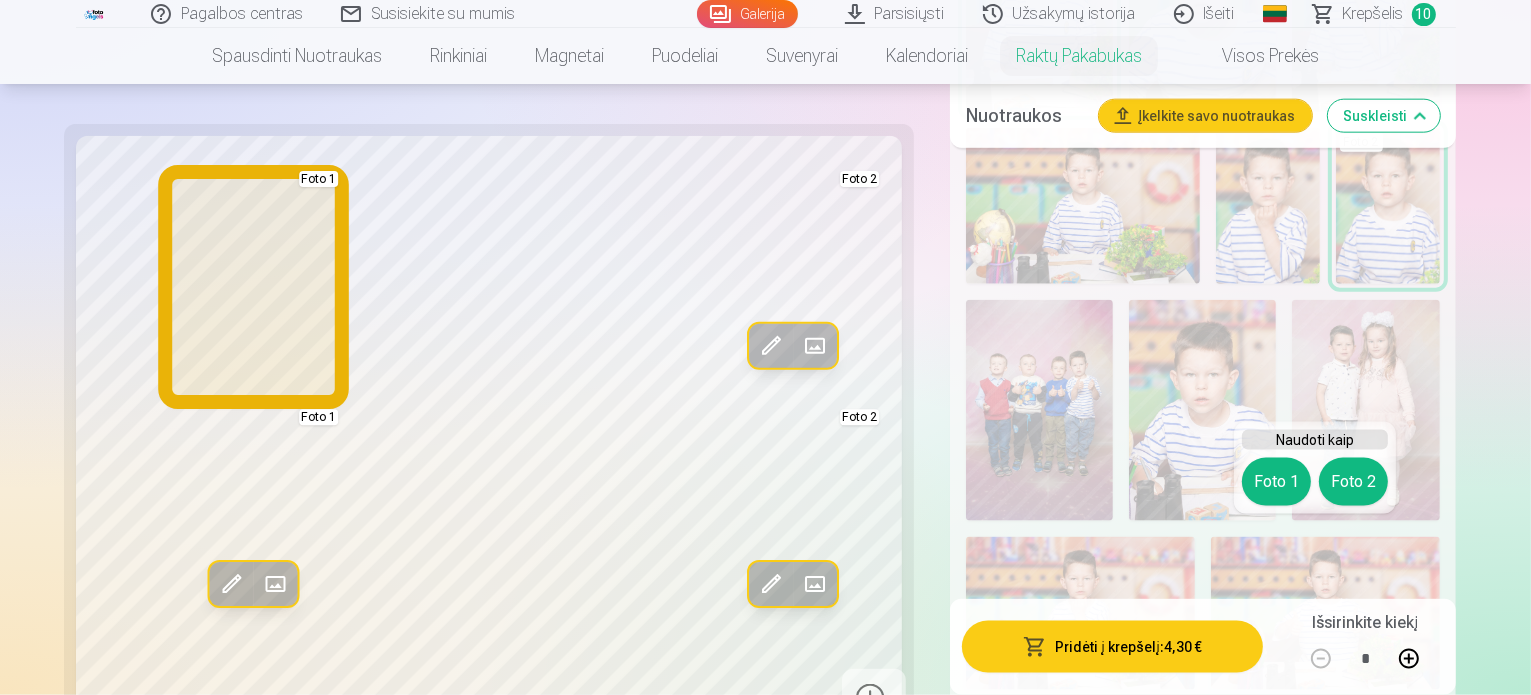 click on "Foto   1" at bounding box center (1276, 482) 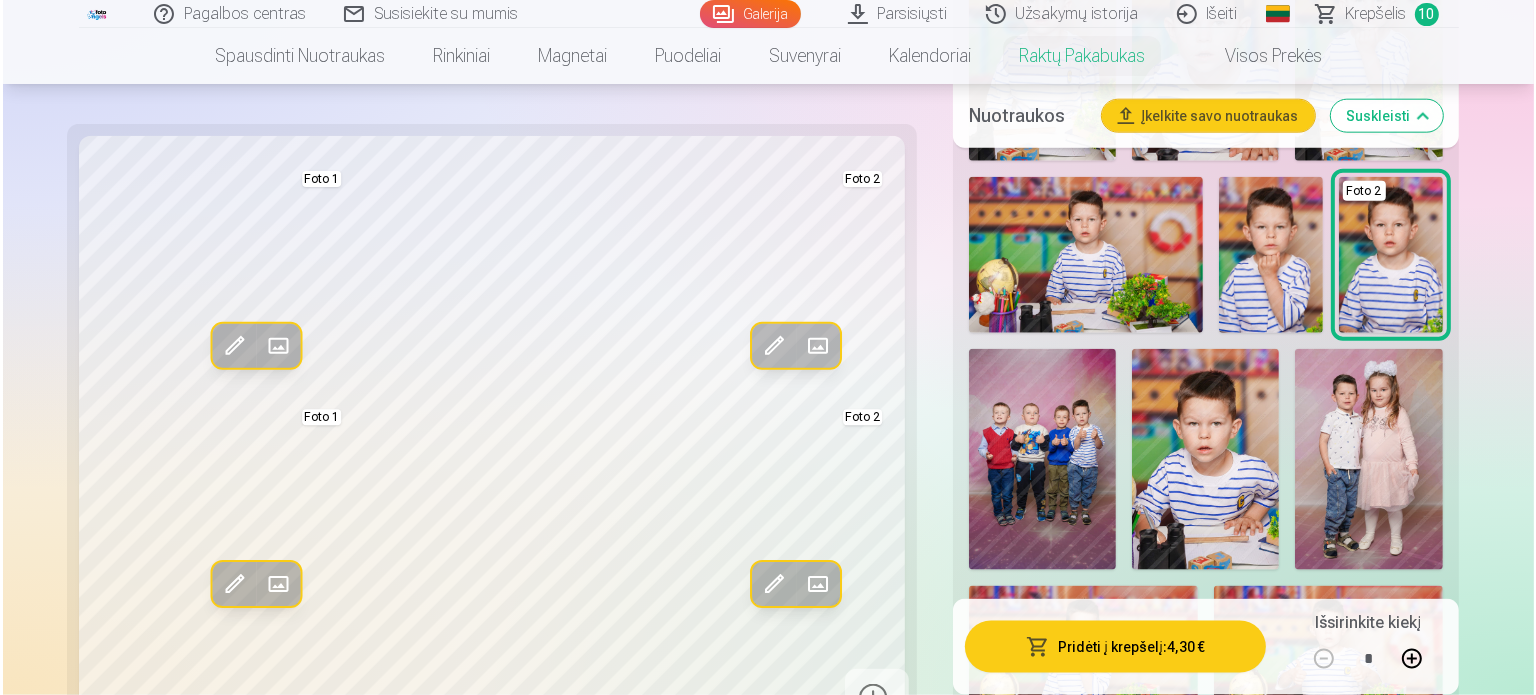 scroll, scrollTop: 2392, scrollLeft: 0, axis: vertical 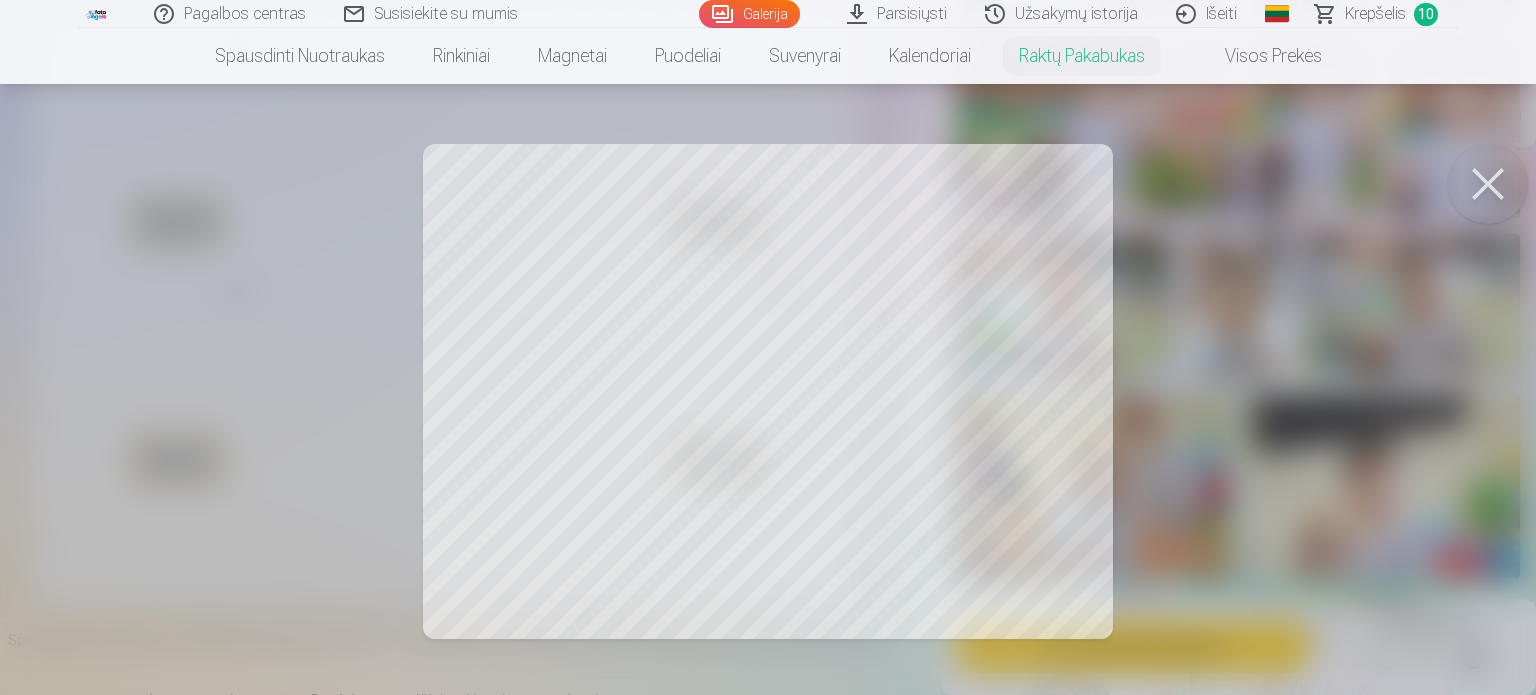 click at bounding box center [768, 347] 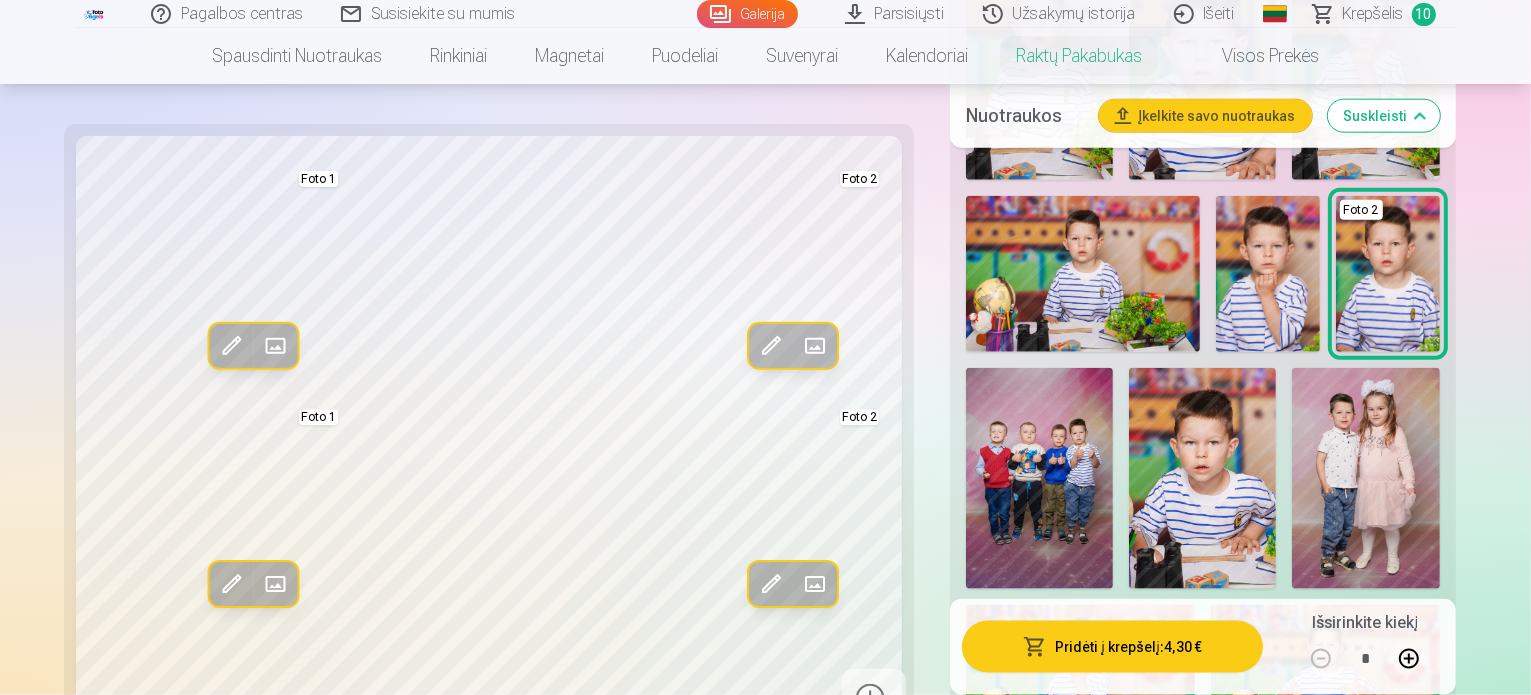 click at bounding box center (231, 585) 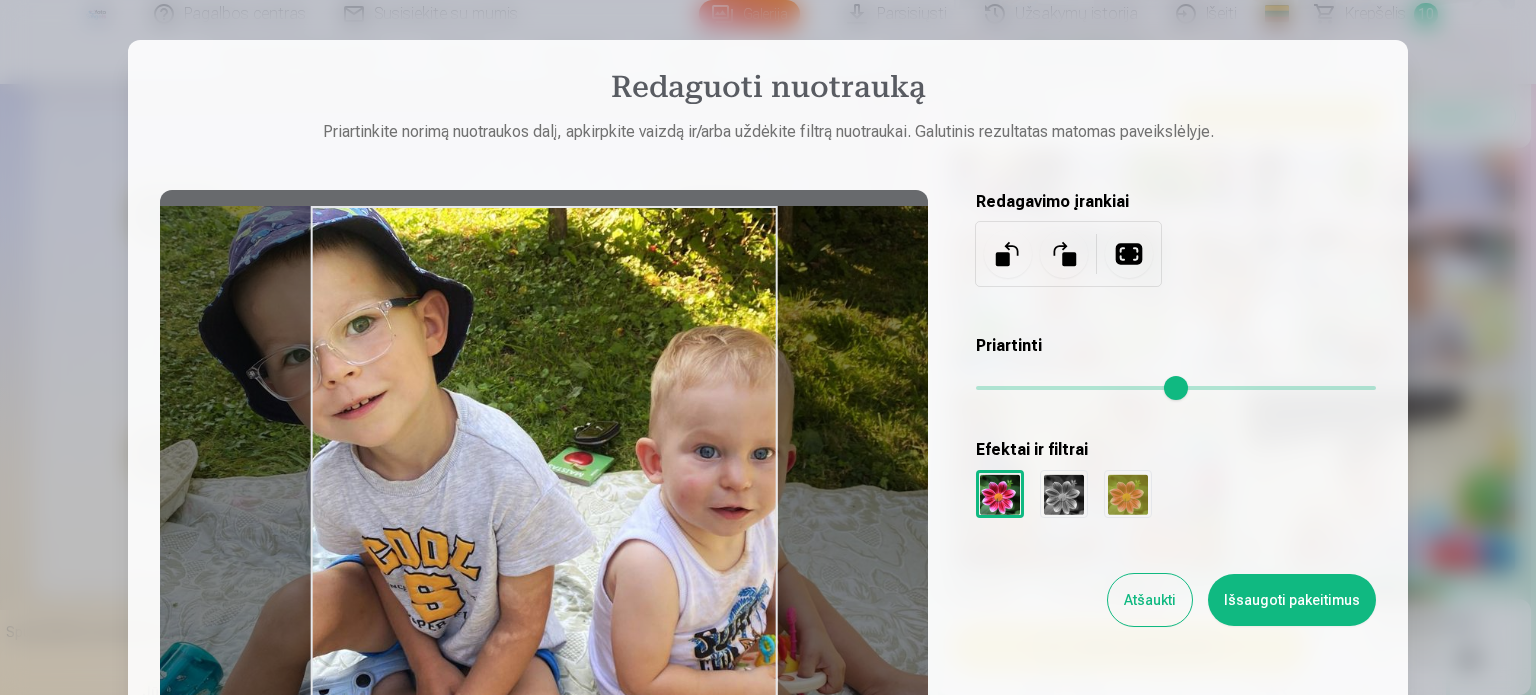 drag, startPoint x: 428, startPoint y: 545, endPoint x: 448, endPoint y: 544, distance: 20.024984 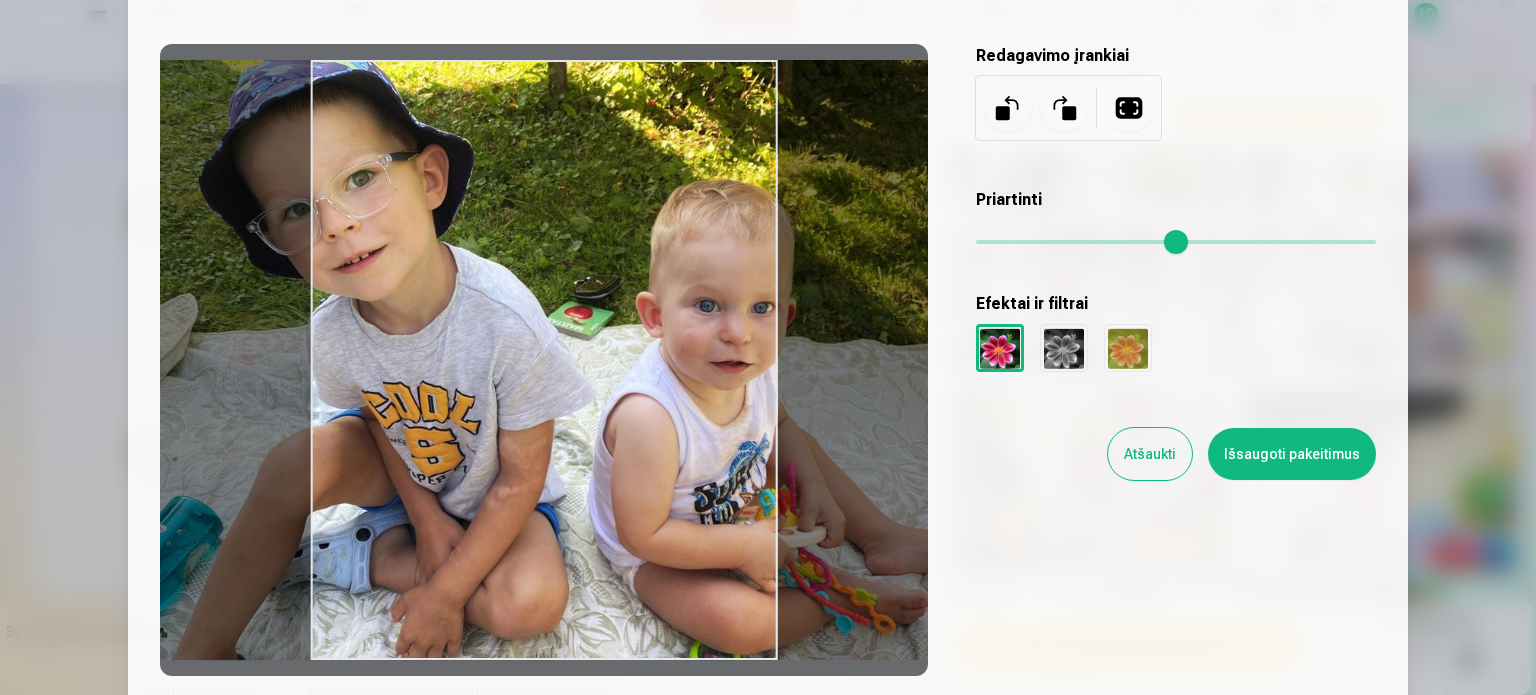 scroll, scrollTop: 146, scrollLeft: 0, axis: vertical 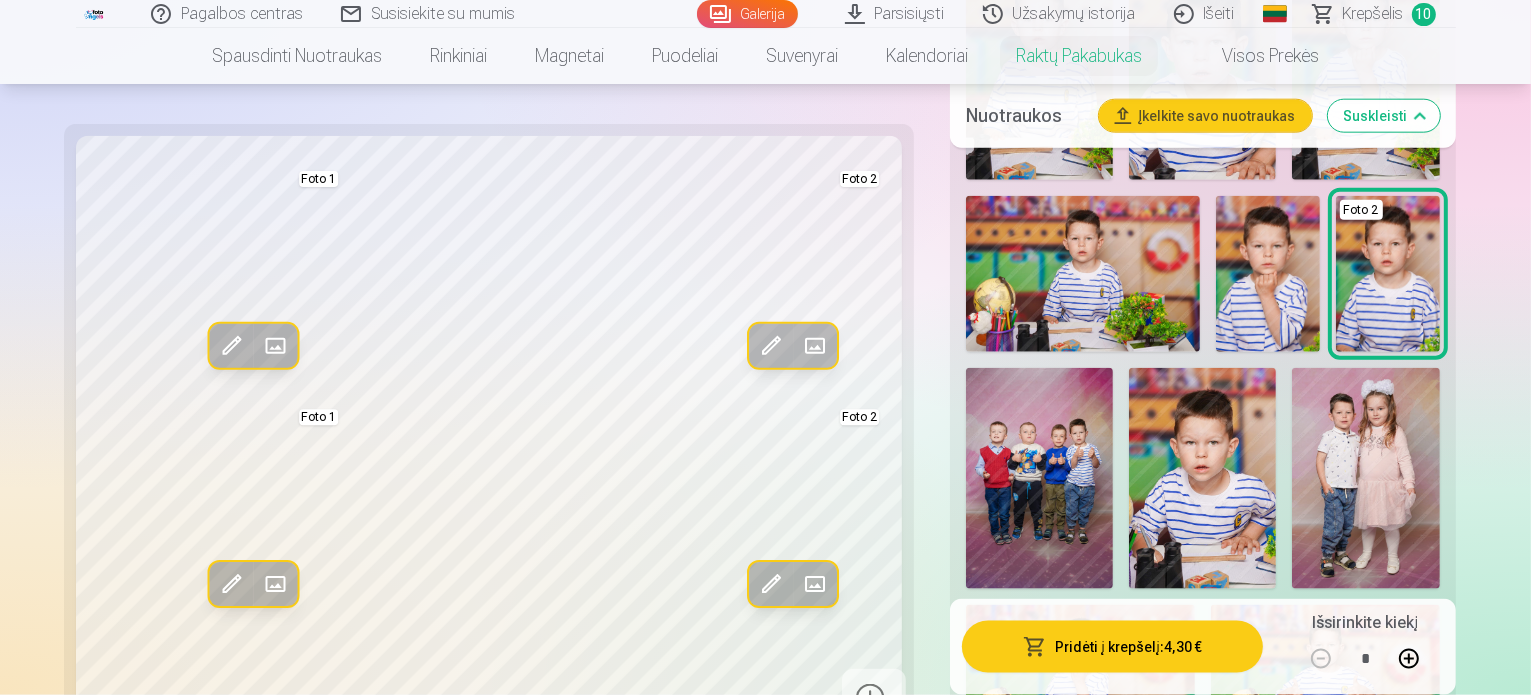 click on "Įkelkite savo nuotraukas" at bounding box center [1205, 116] 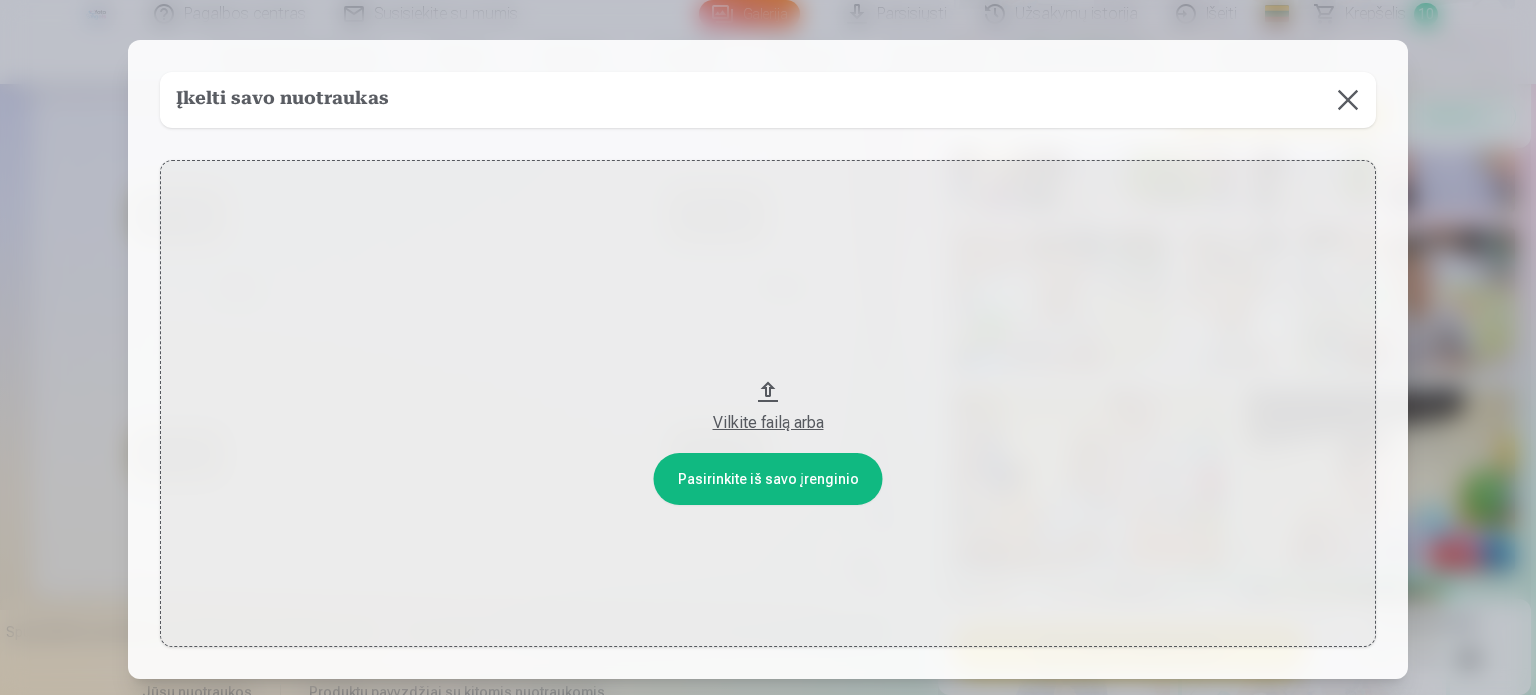 click on "Vilkite failą arba" at bounding box center (768, 403) 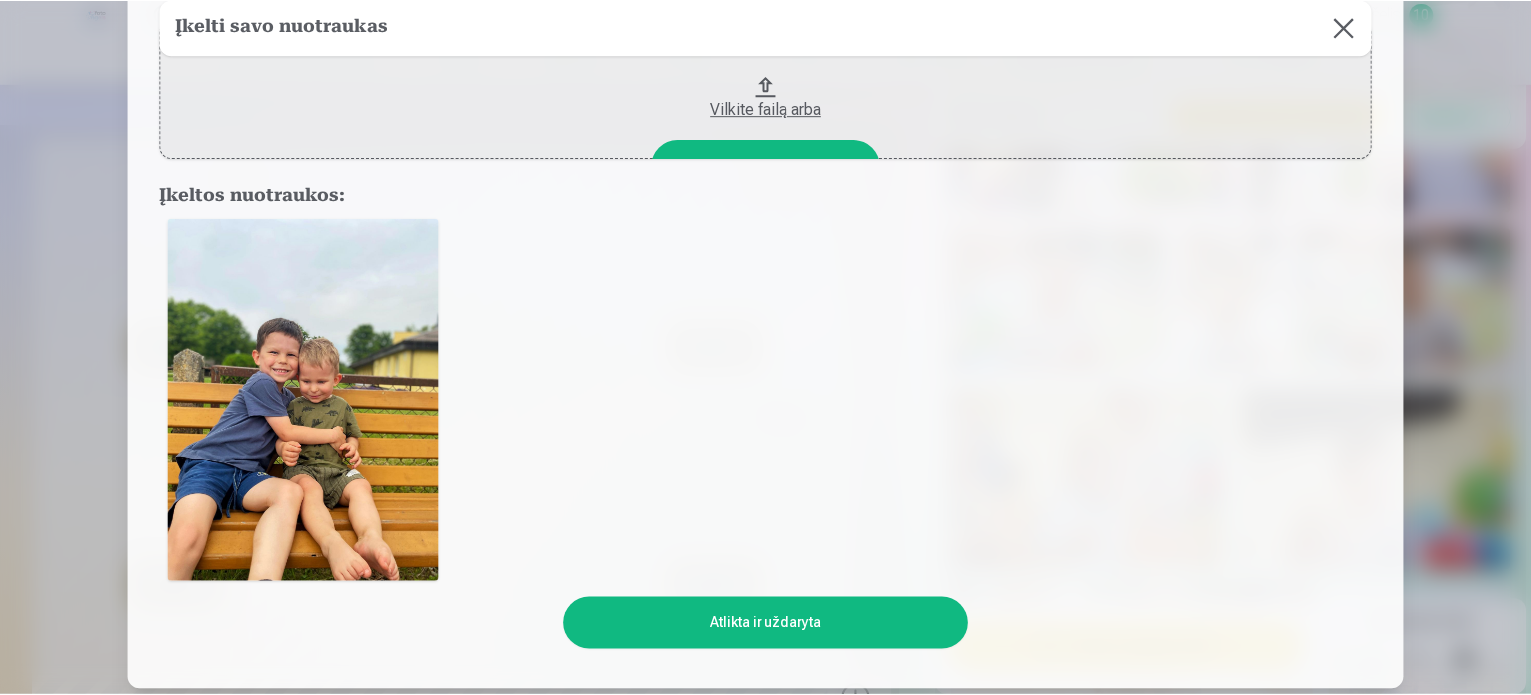 scroll, scrollTop: 159, scrollLeft: 0, axis: vertical 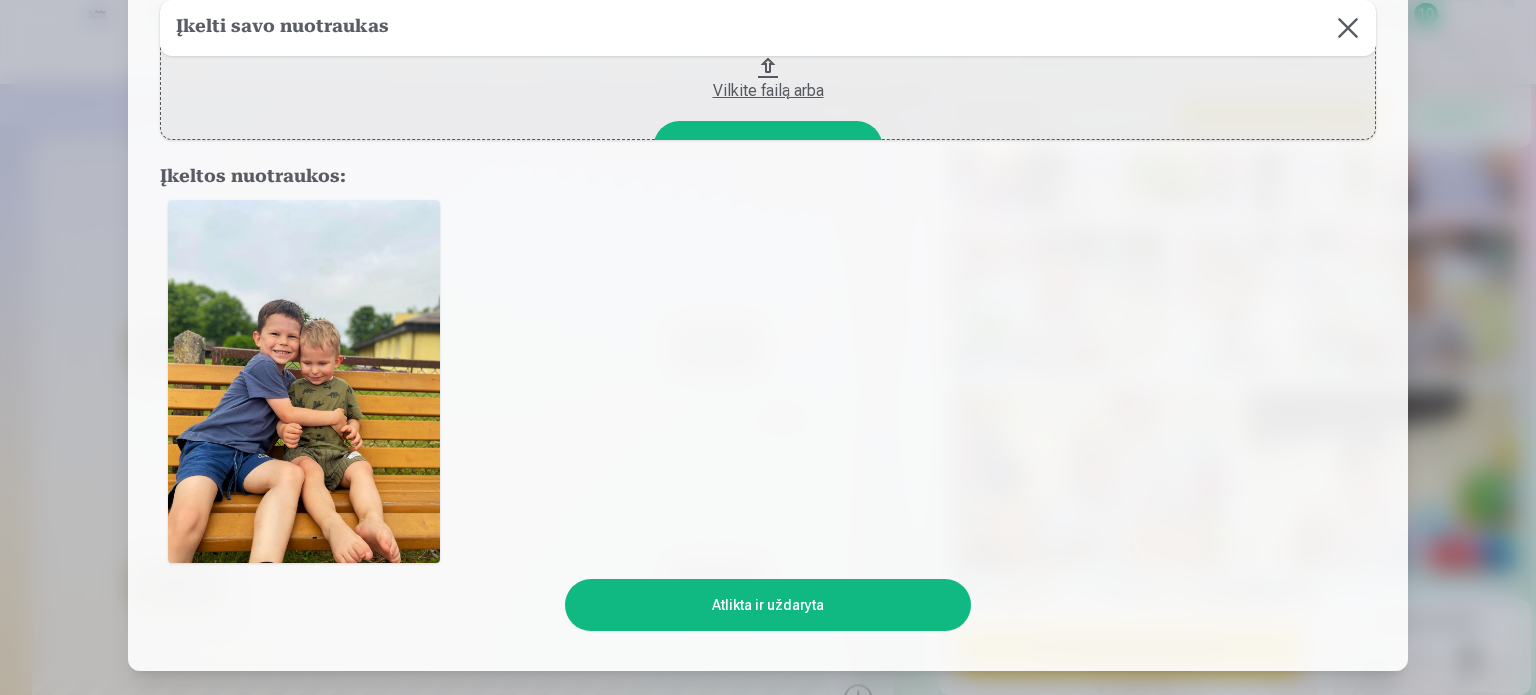 click on "Atlikta ir uždaryta" at bounding box center (767, 605) 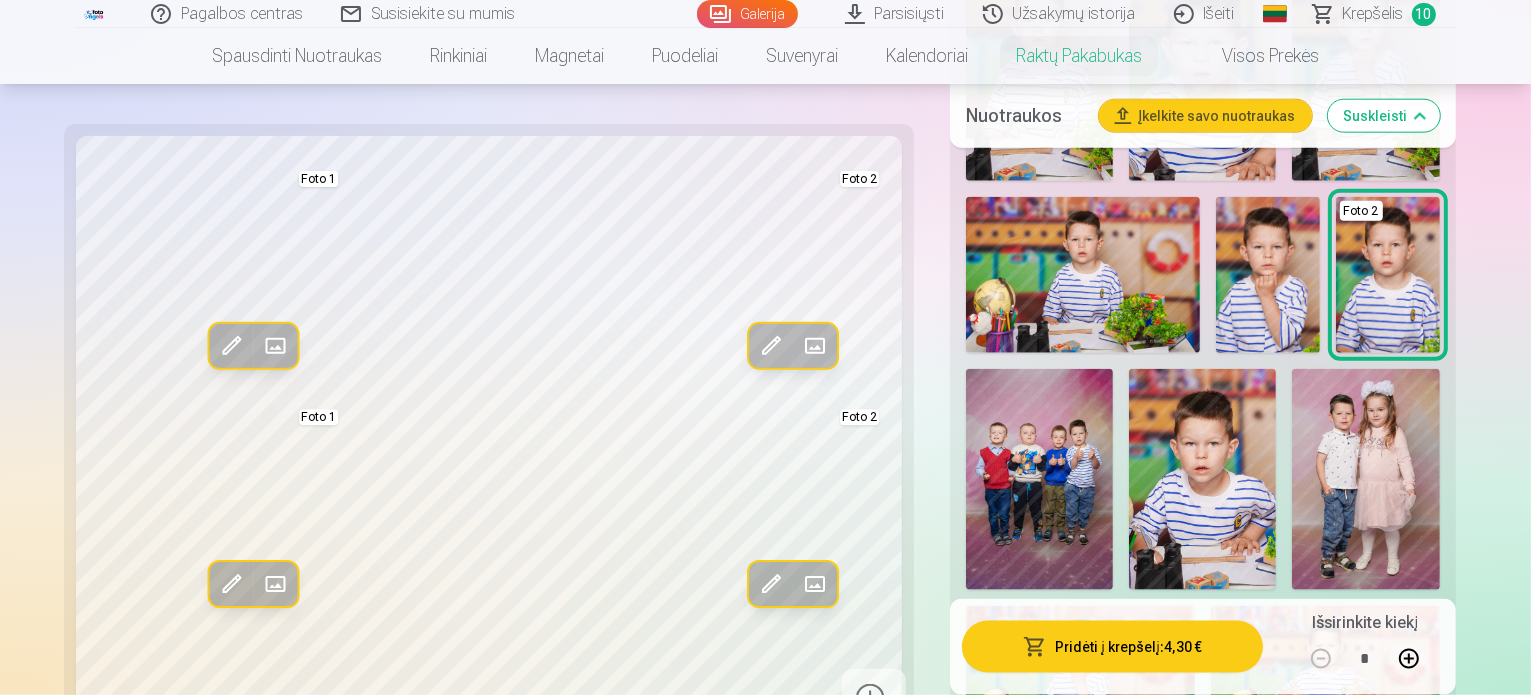 scroll, scrollTop: 136, scrollLeft: 0, axis: vertical 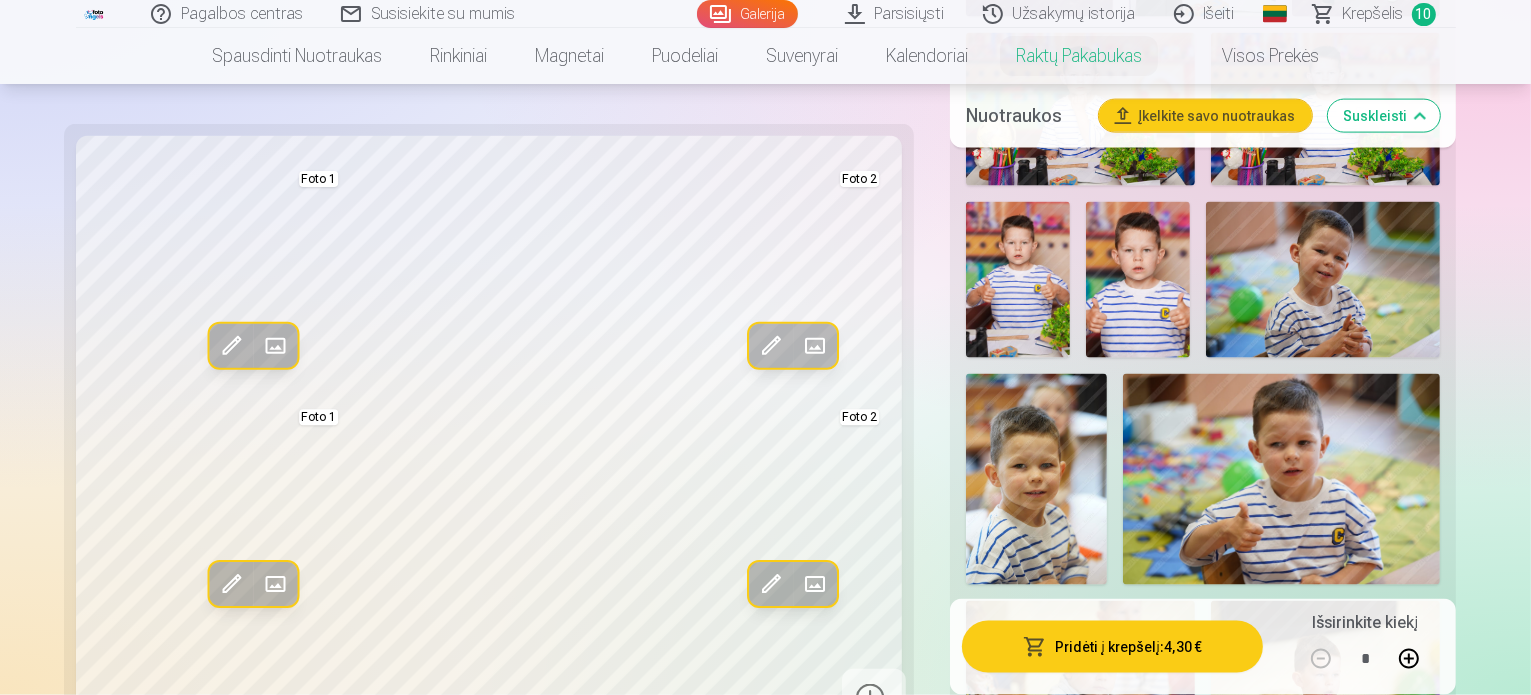 click at bounding box center (1363, 871) 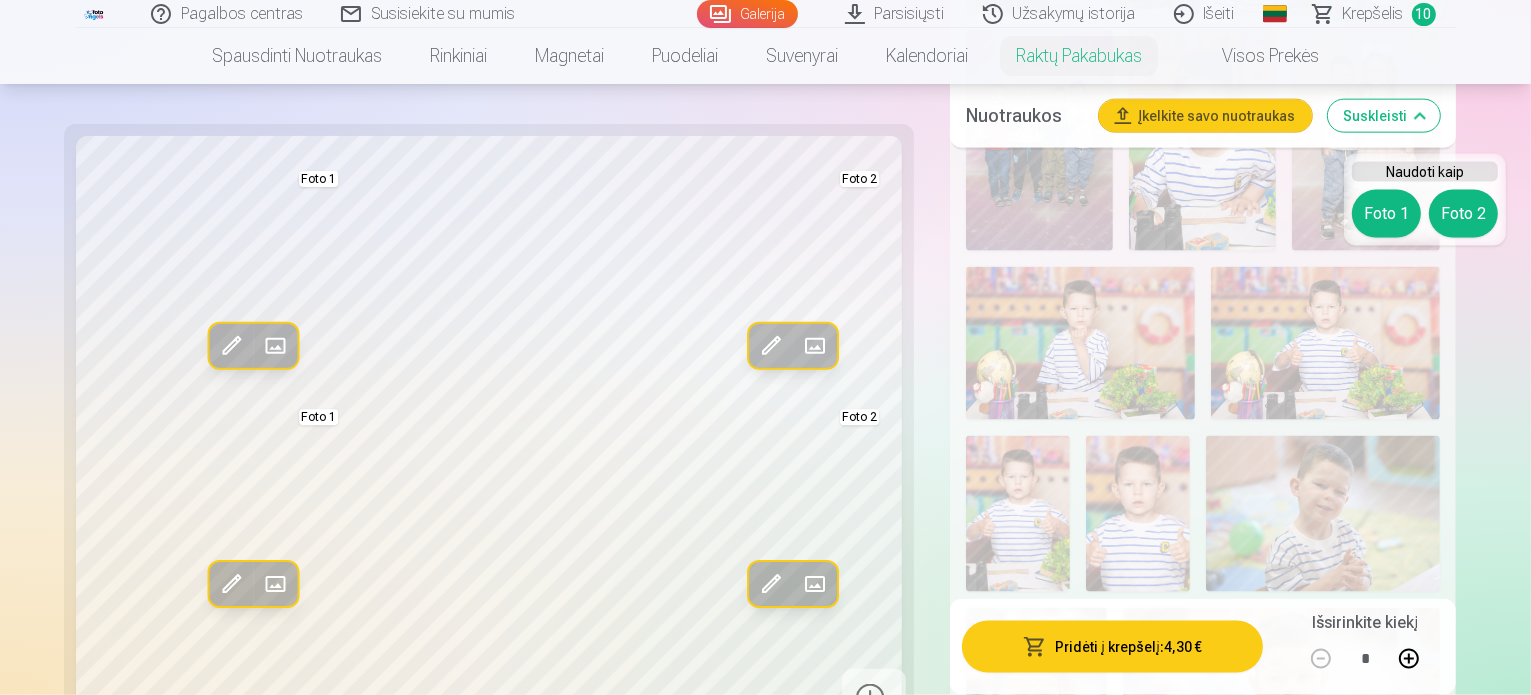 scroll, scrollTop: 2728, scrollLeft: 0, axis: vertical 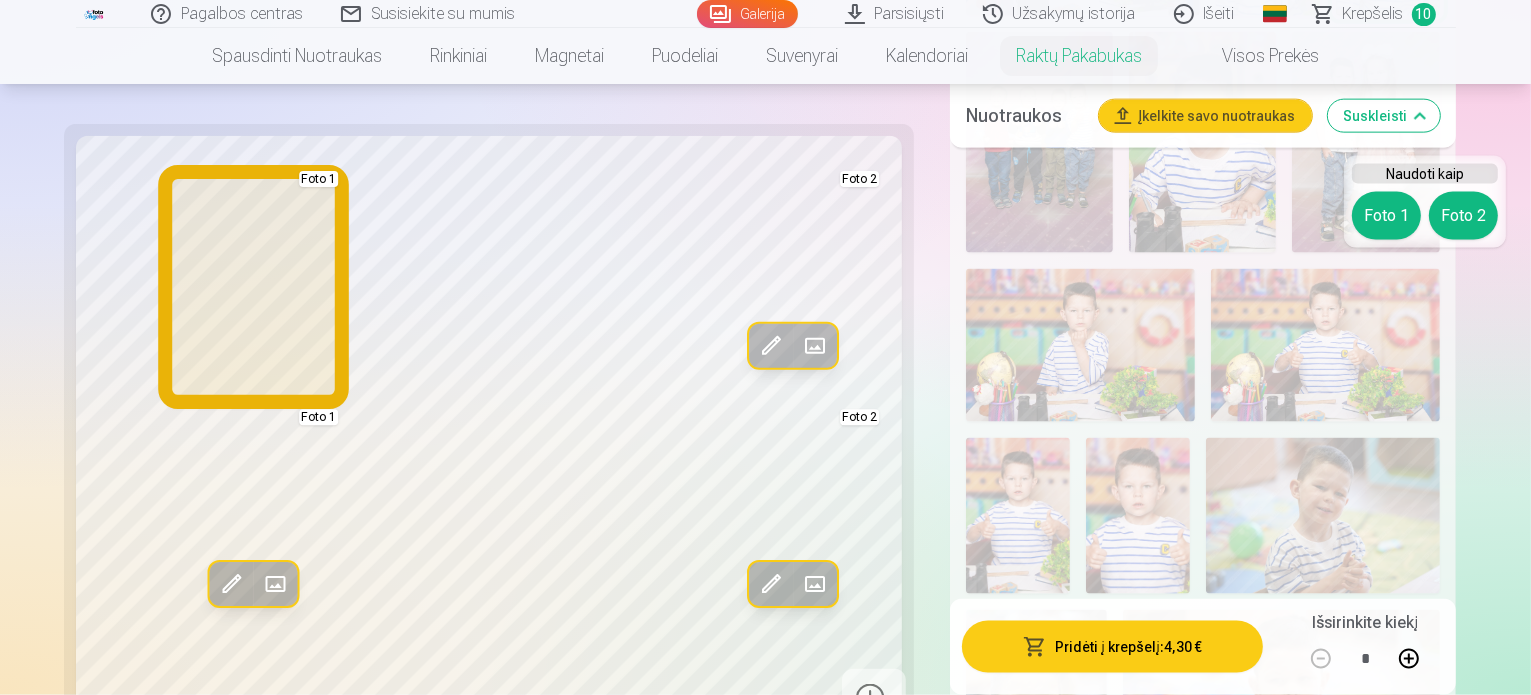 click on "Foto   1" at bounding box center [1386, 216] 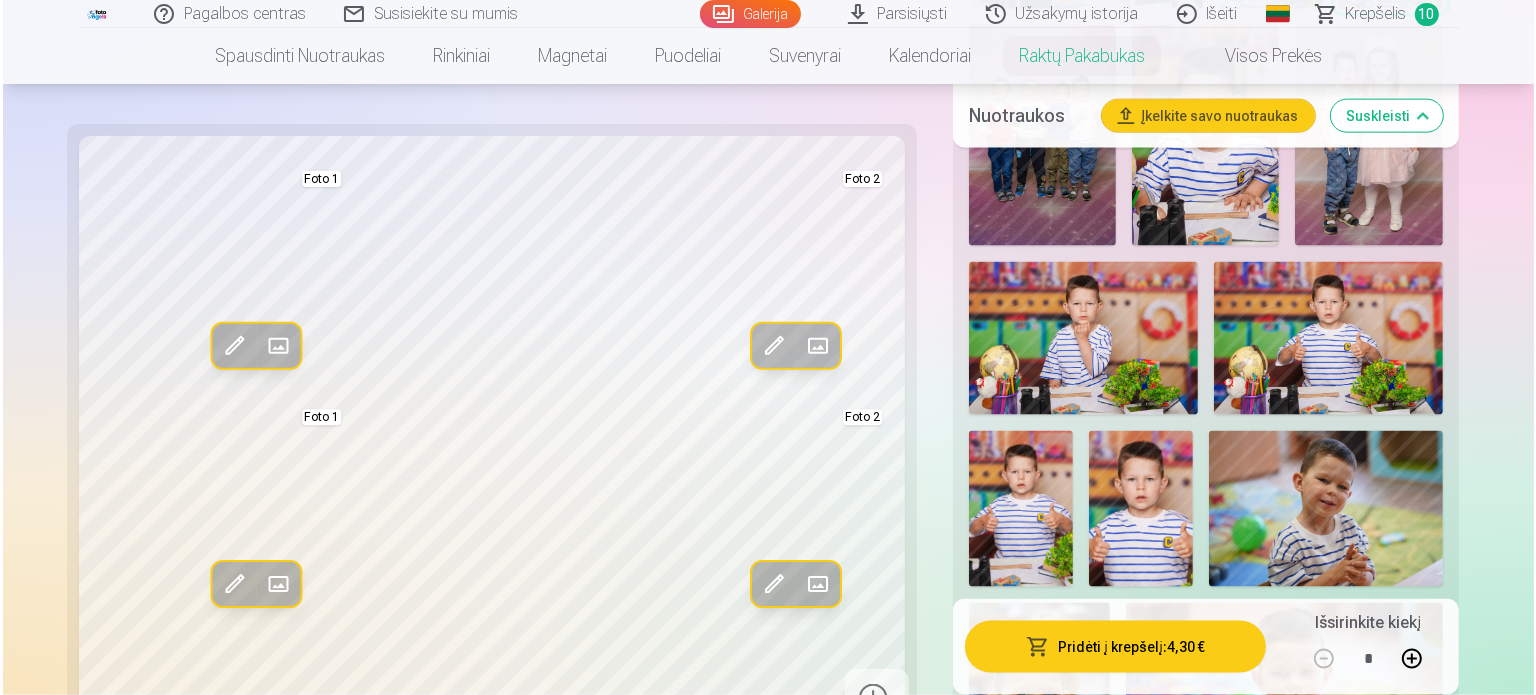 scroll, scrollTop: 2736, scrollLeft: 0, axis: vertical 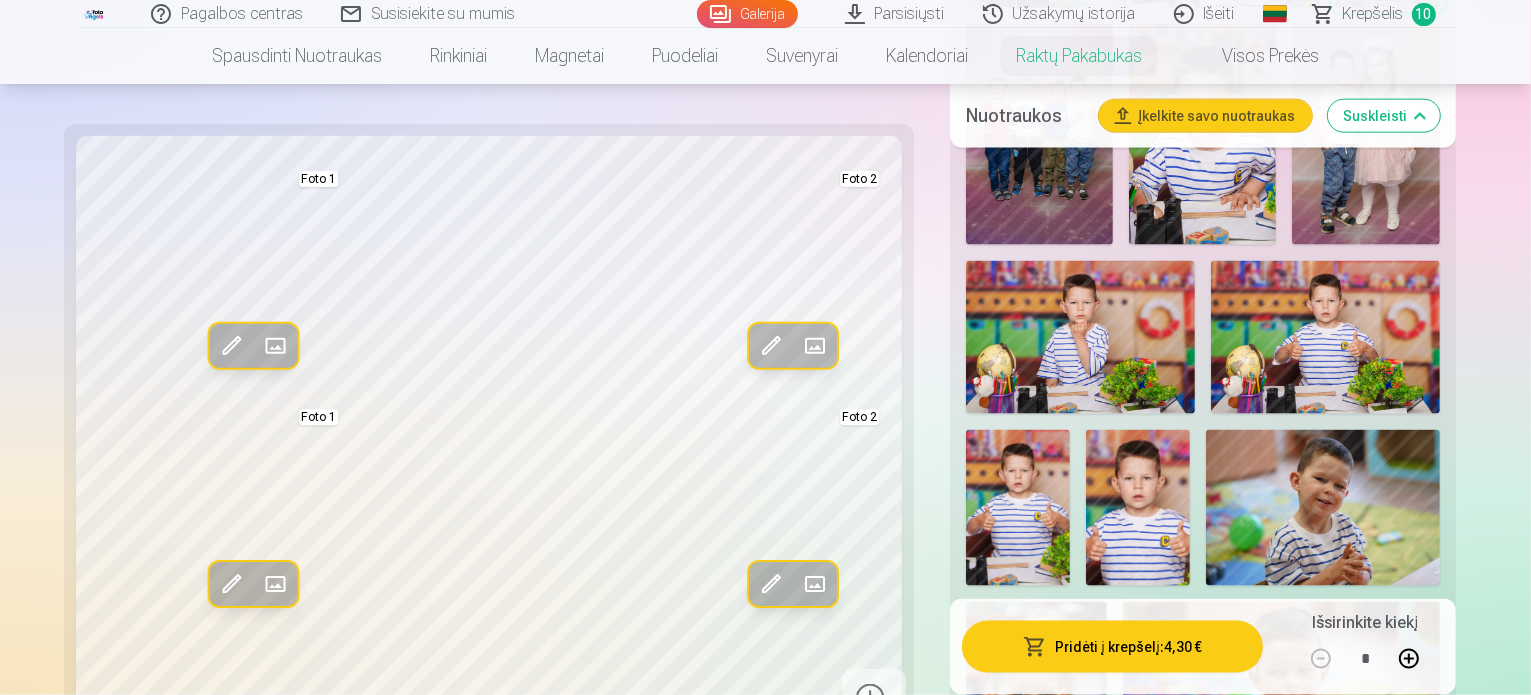 click at bounding box center [231, 585] 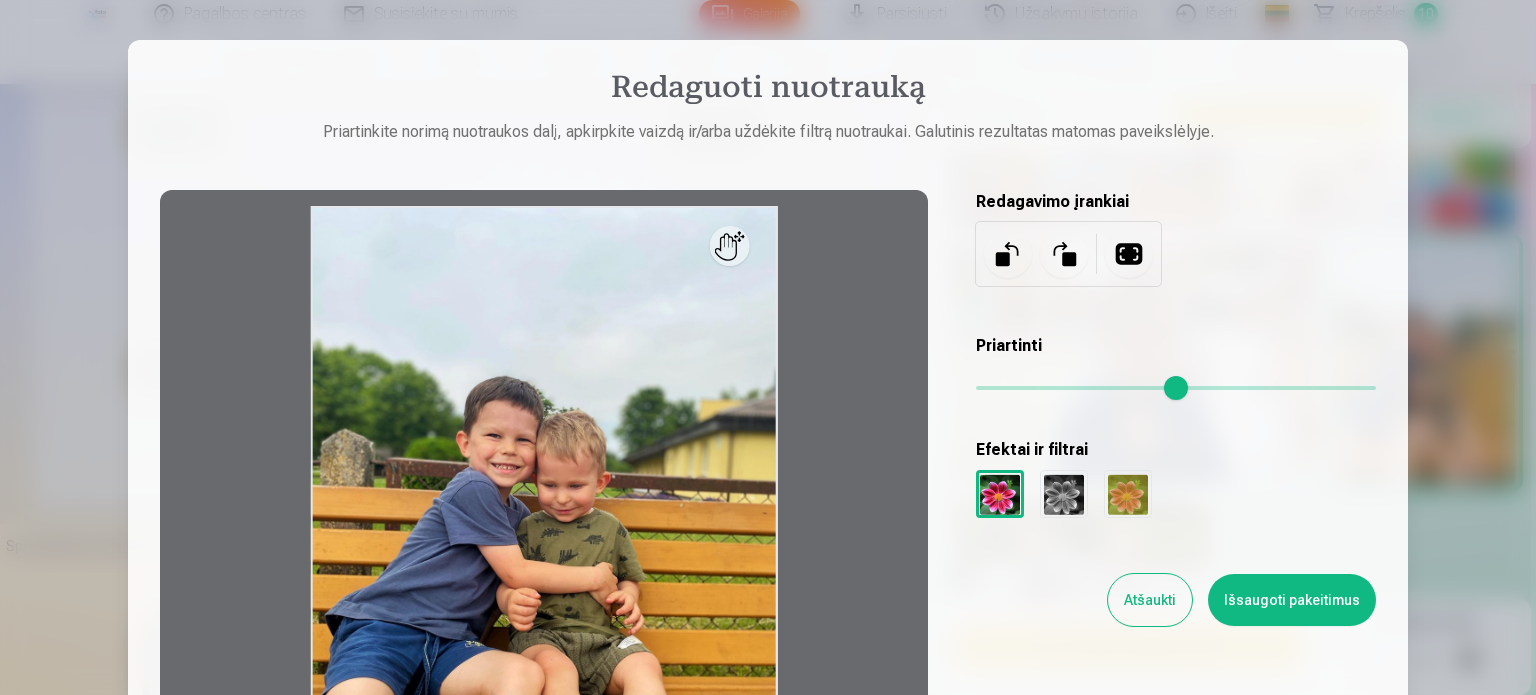 scroll, scrollTop: 2735, scrollLeft: 0, axis: vertical 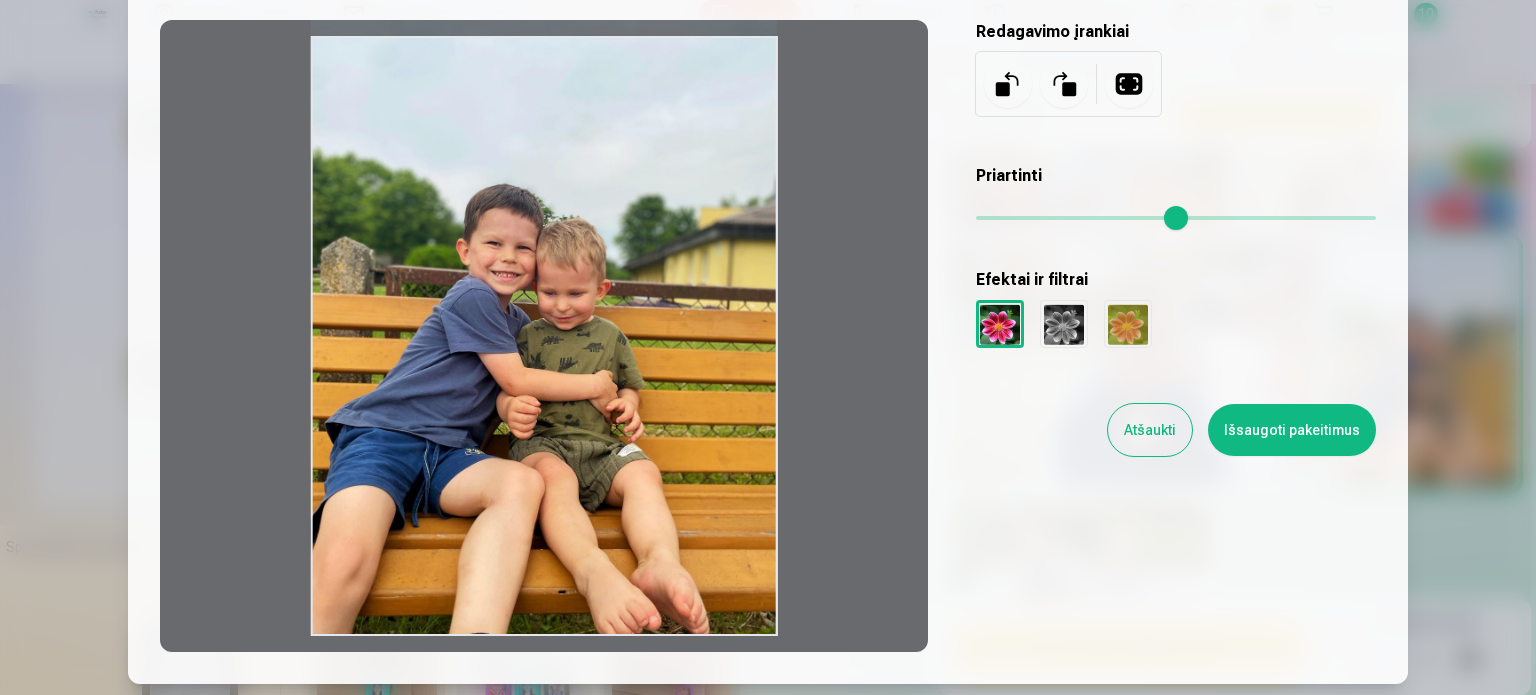 drag, startPoint x: 528, startPoint y: 343, endPoint x: 565, endPoint y: 282, distance: 71.34424 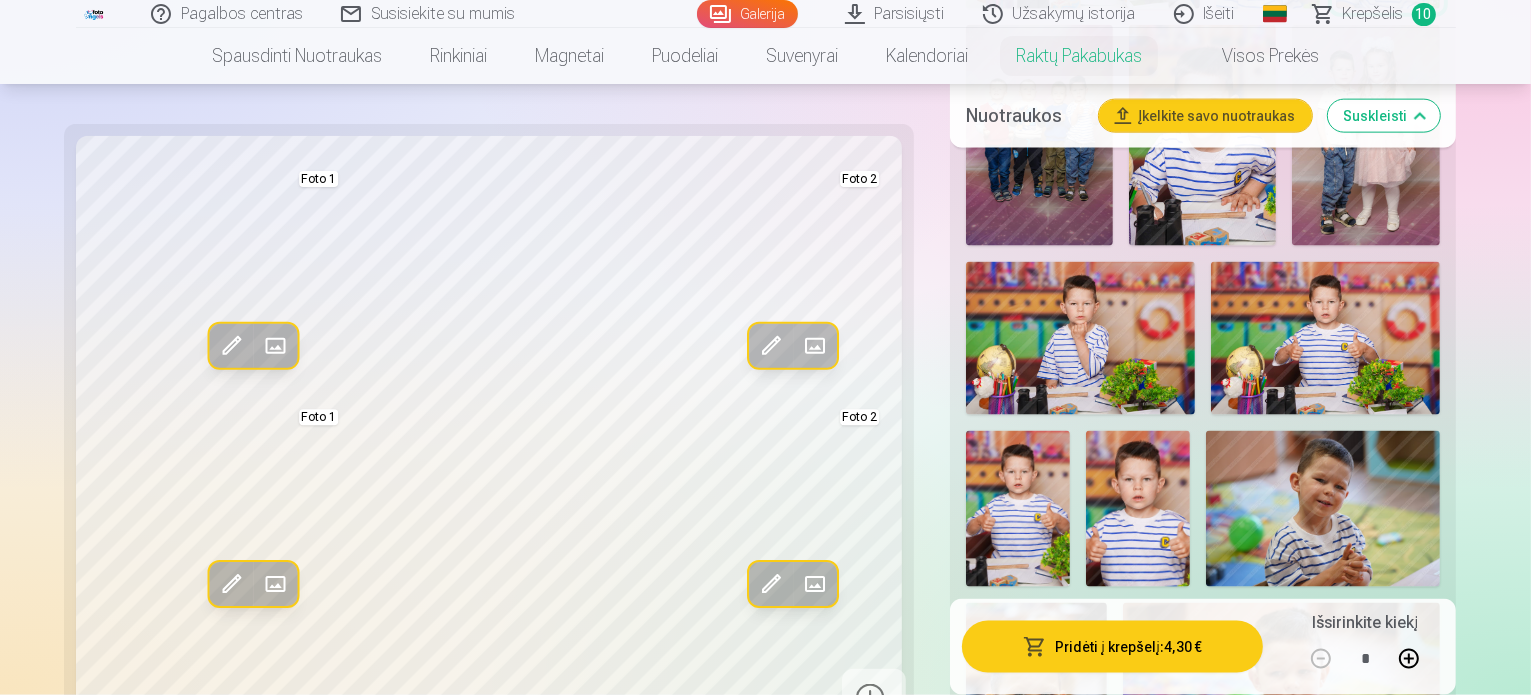 click on "Pridėti į krepšelį :  4,30 €" at bounding box center (1112, 647) 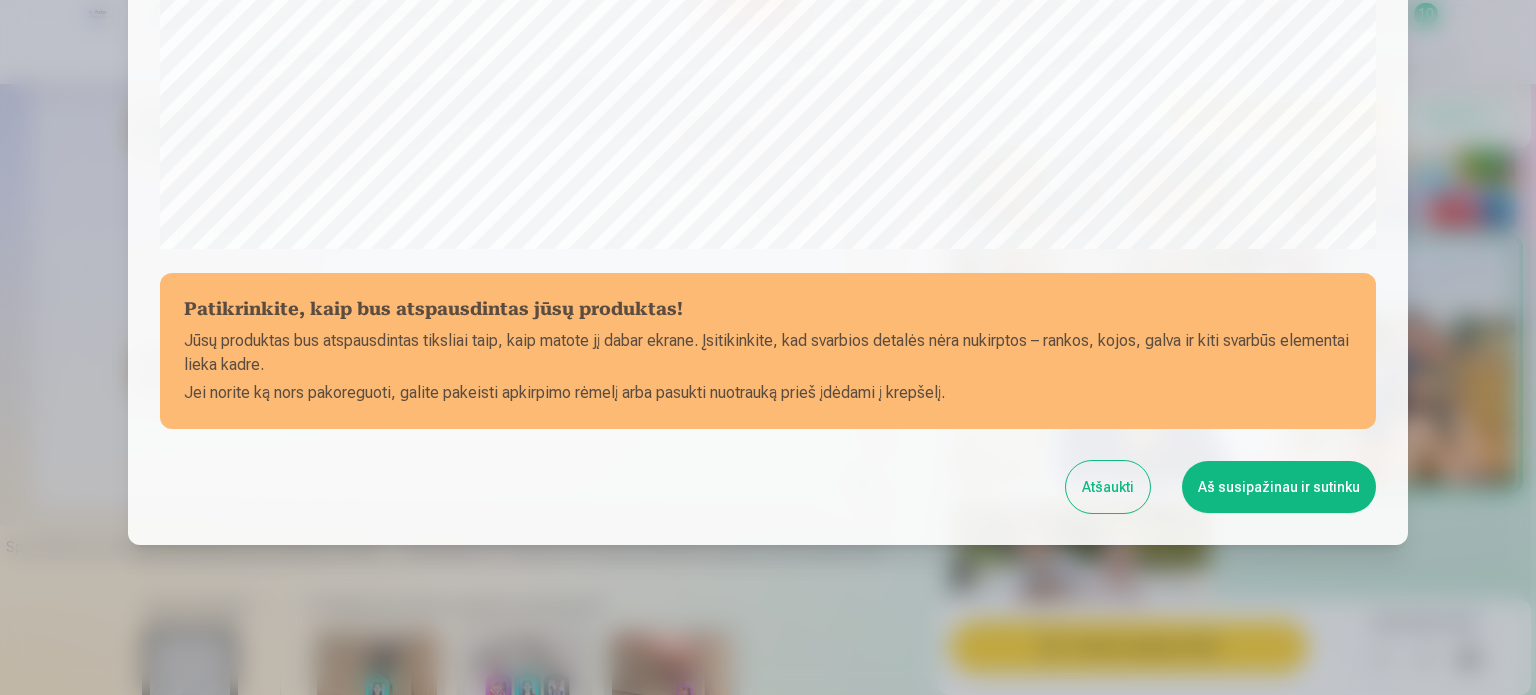 scroll, scrollTop: 744, scrollLeft: 0, axis: vertical 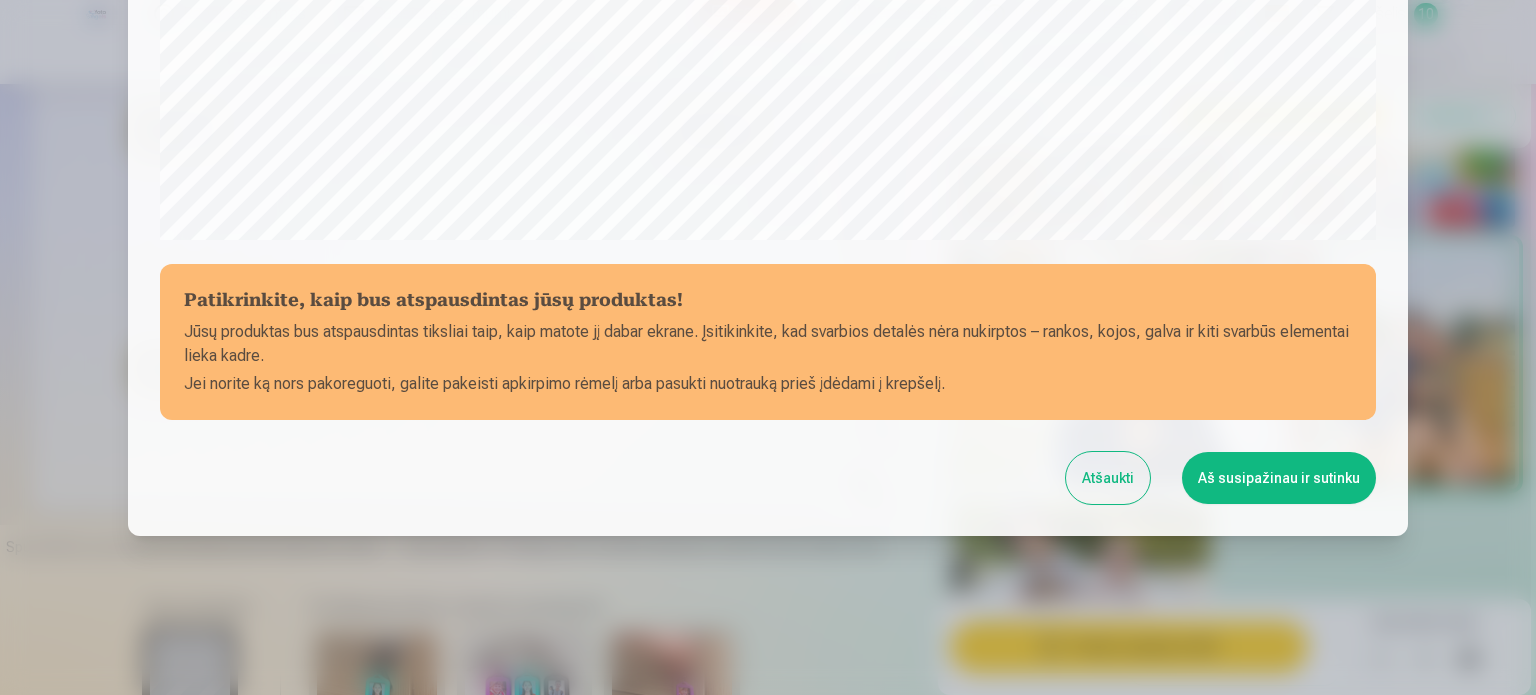 click on "Jūsų produktas bus atspausdintas tiksliai taip, kaip matote jį dabar ekrane. Įsitikinkite, kad svarbios detalės nėra nukirptos – rankos, kojos, galva ir kiti svarbūs elementai lieka kadre." at bounding box center (768, 344) 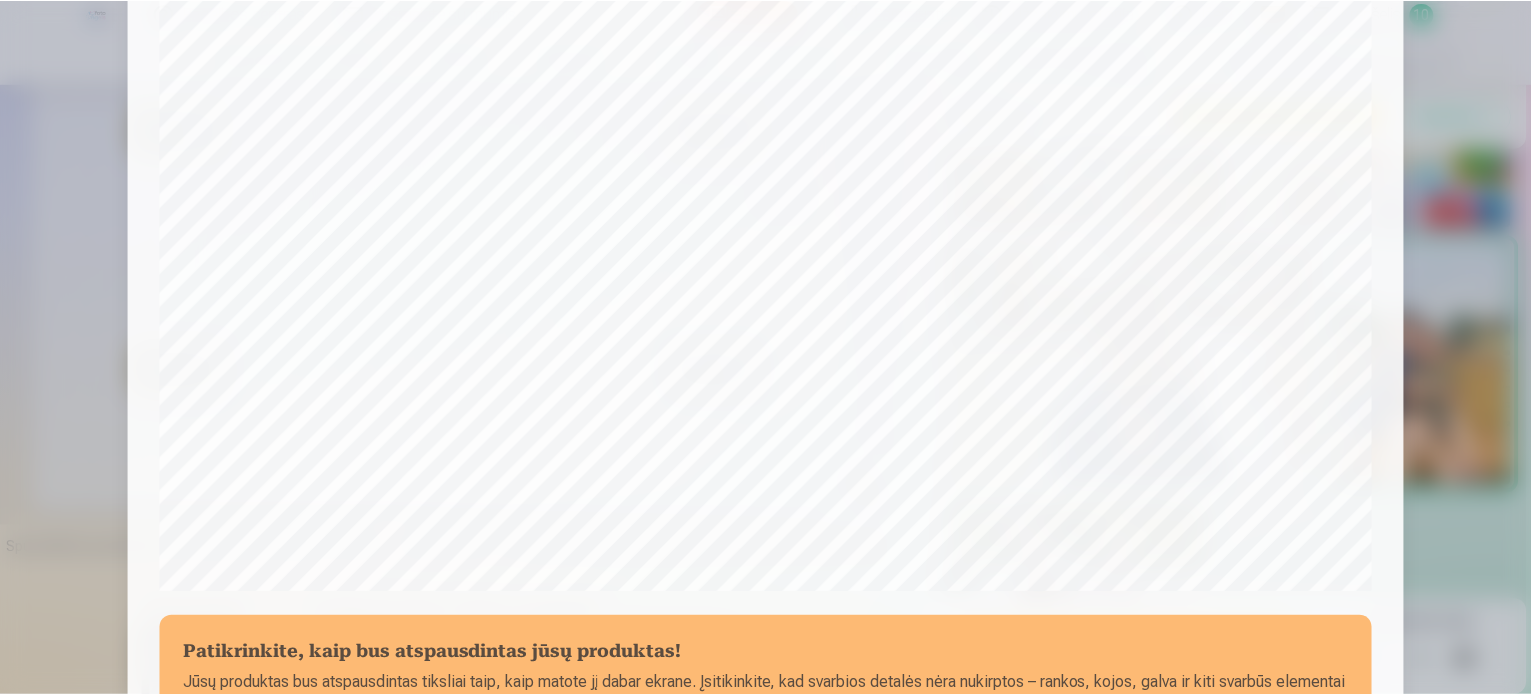 scroll, scrollTop: 612, scrollLeft: 0, axis: vertical 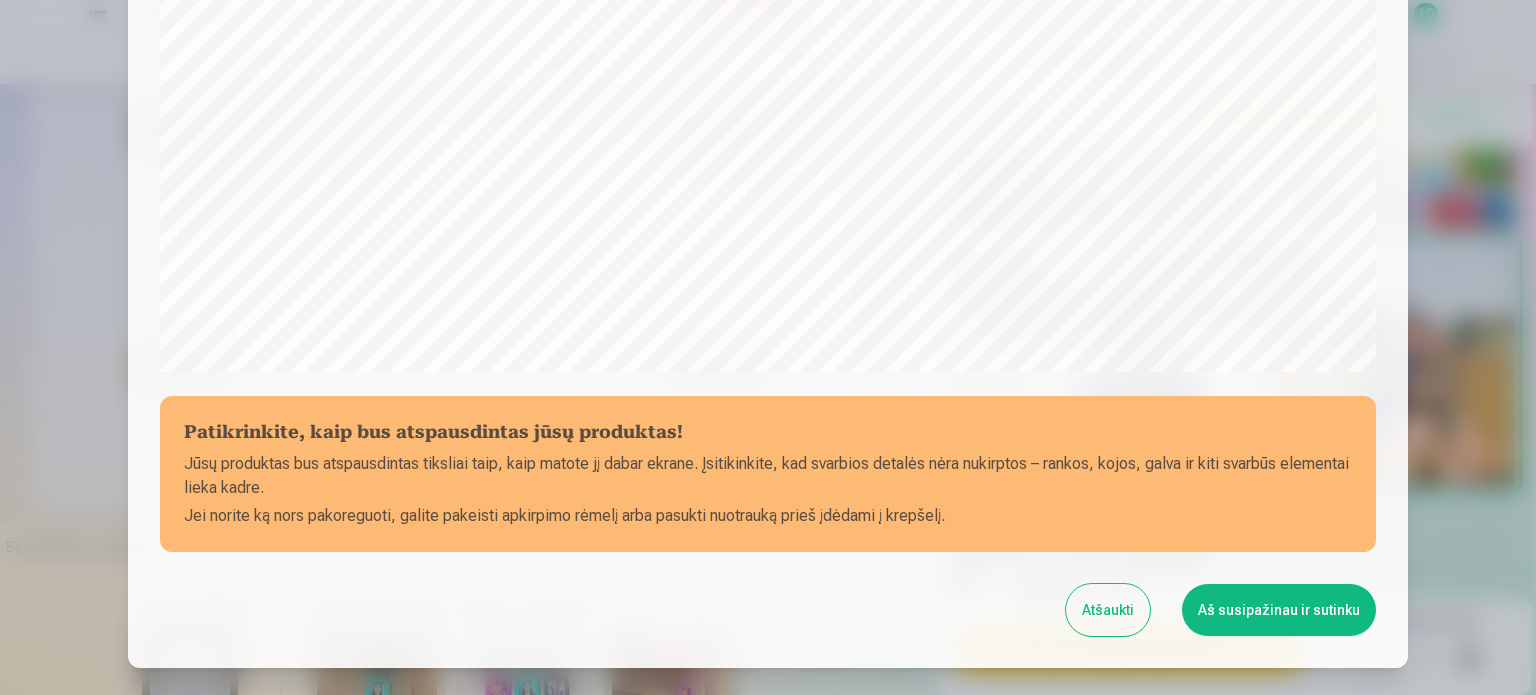 click on "Aš susipažinau ir sutinku" at bounding box center [1279, 610] 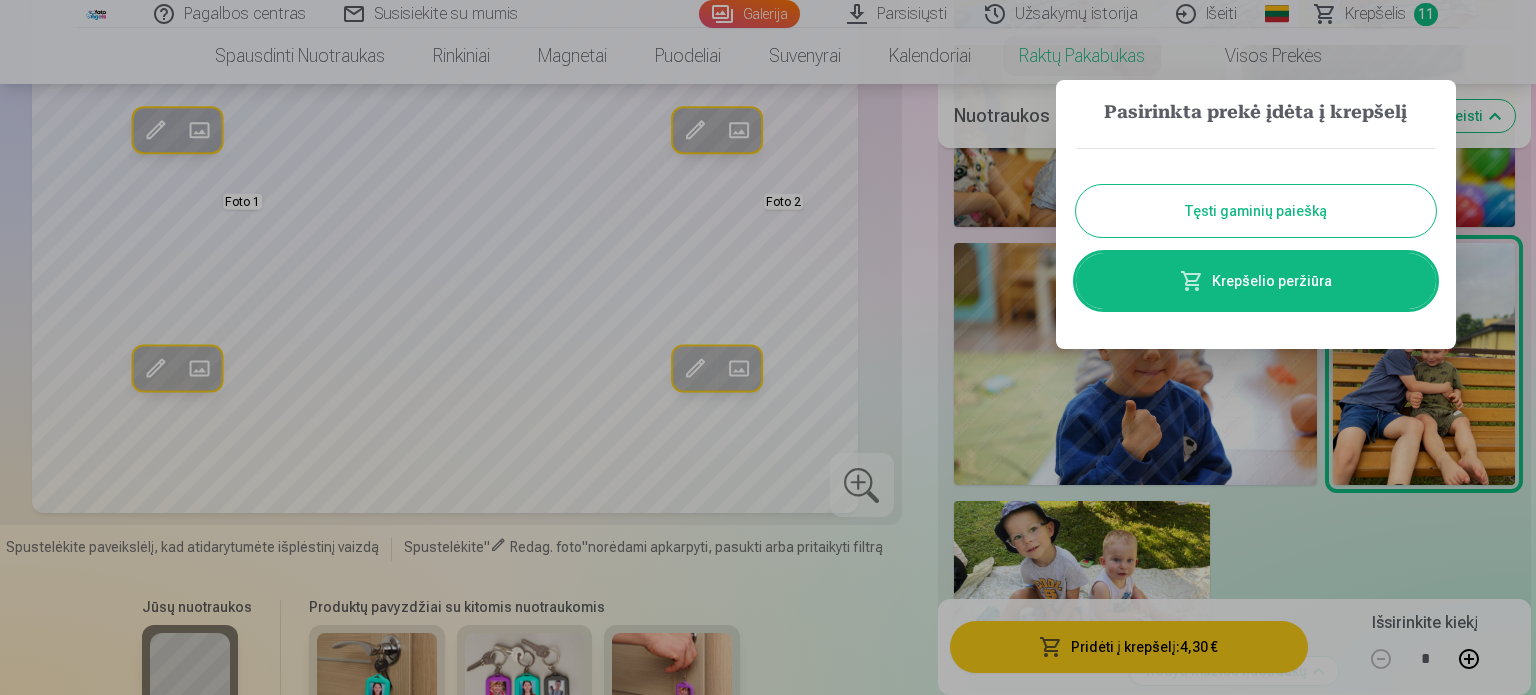 click on "Tęsti gaminių paiešką" at bounding box center (1256, 211) 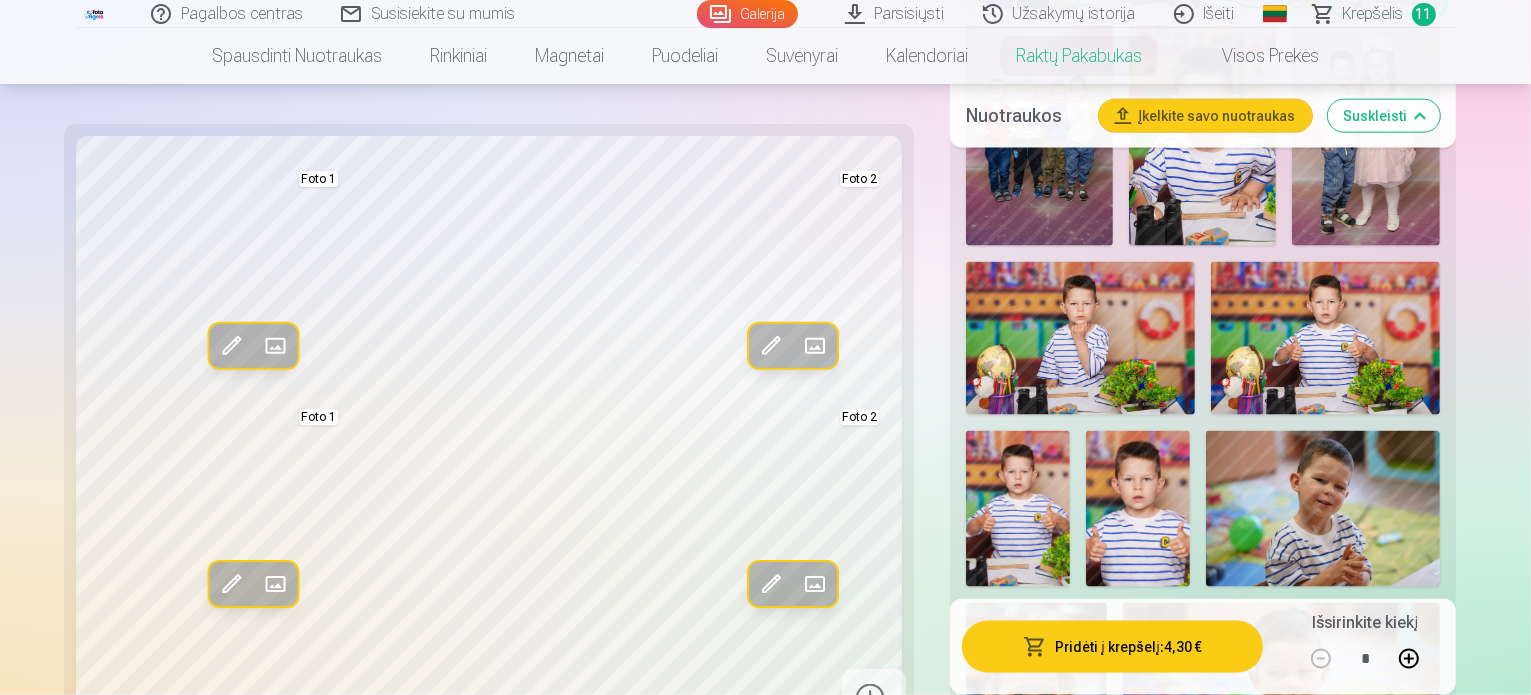 click on "Krepšelis" at bounding box center [1373, 14] 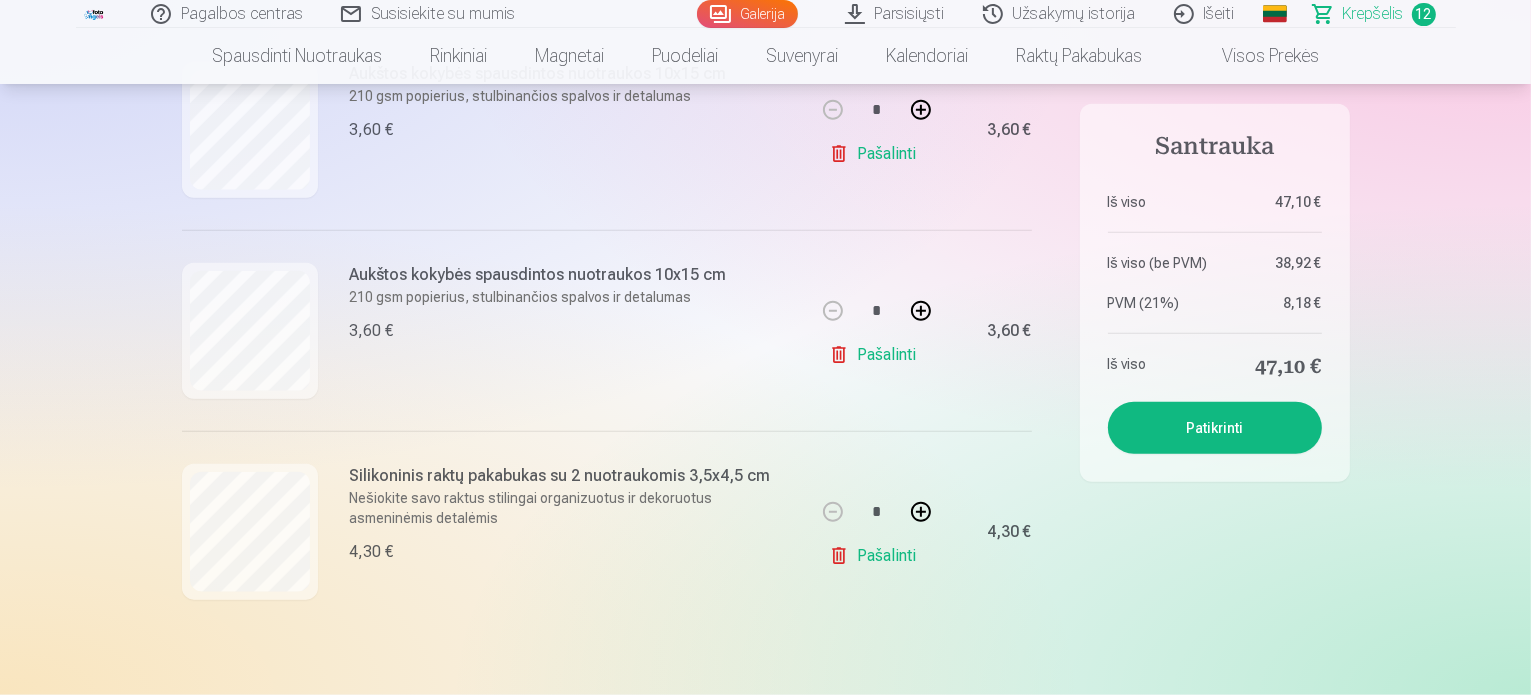 scroll, scrollTop: 2255, scrollLeft: 0, axis: vertical 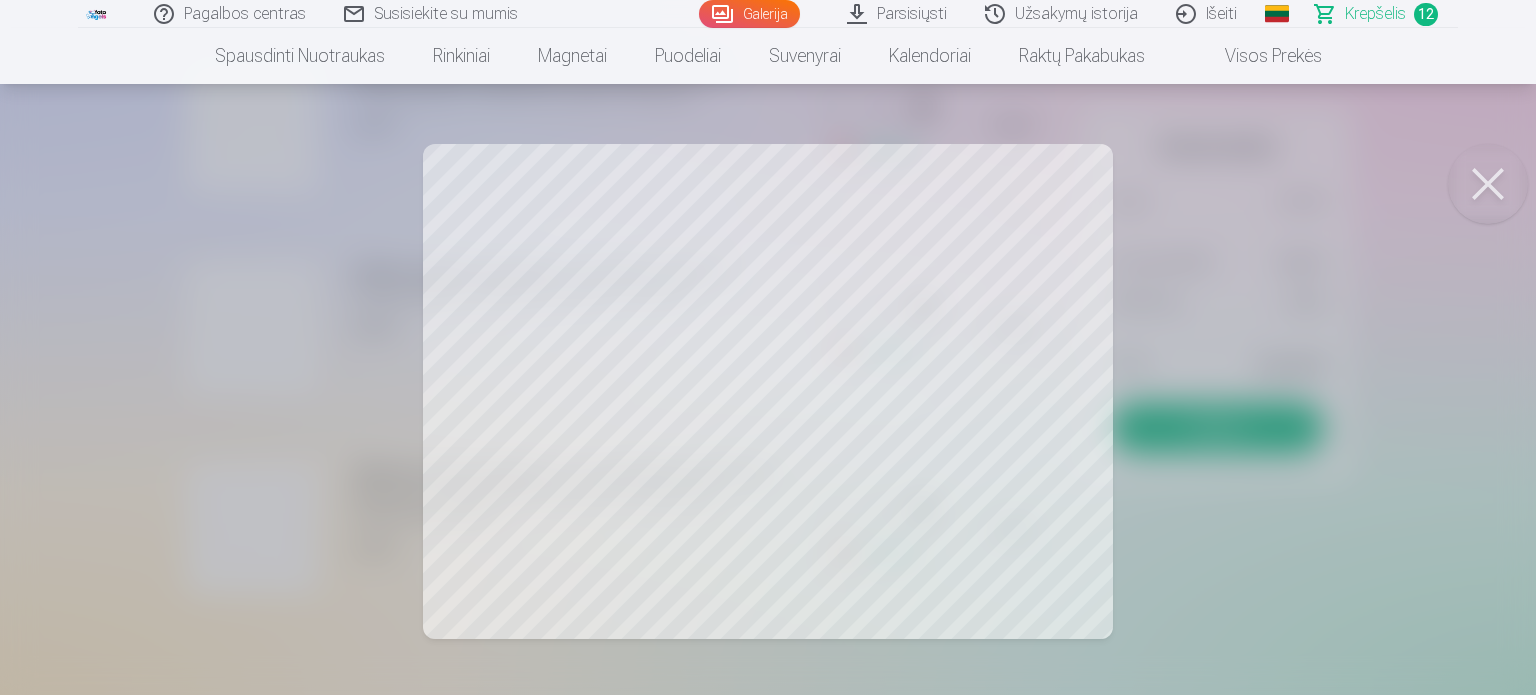 click at bounding box center (768, 347) 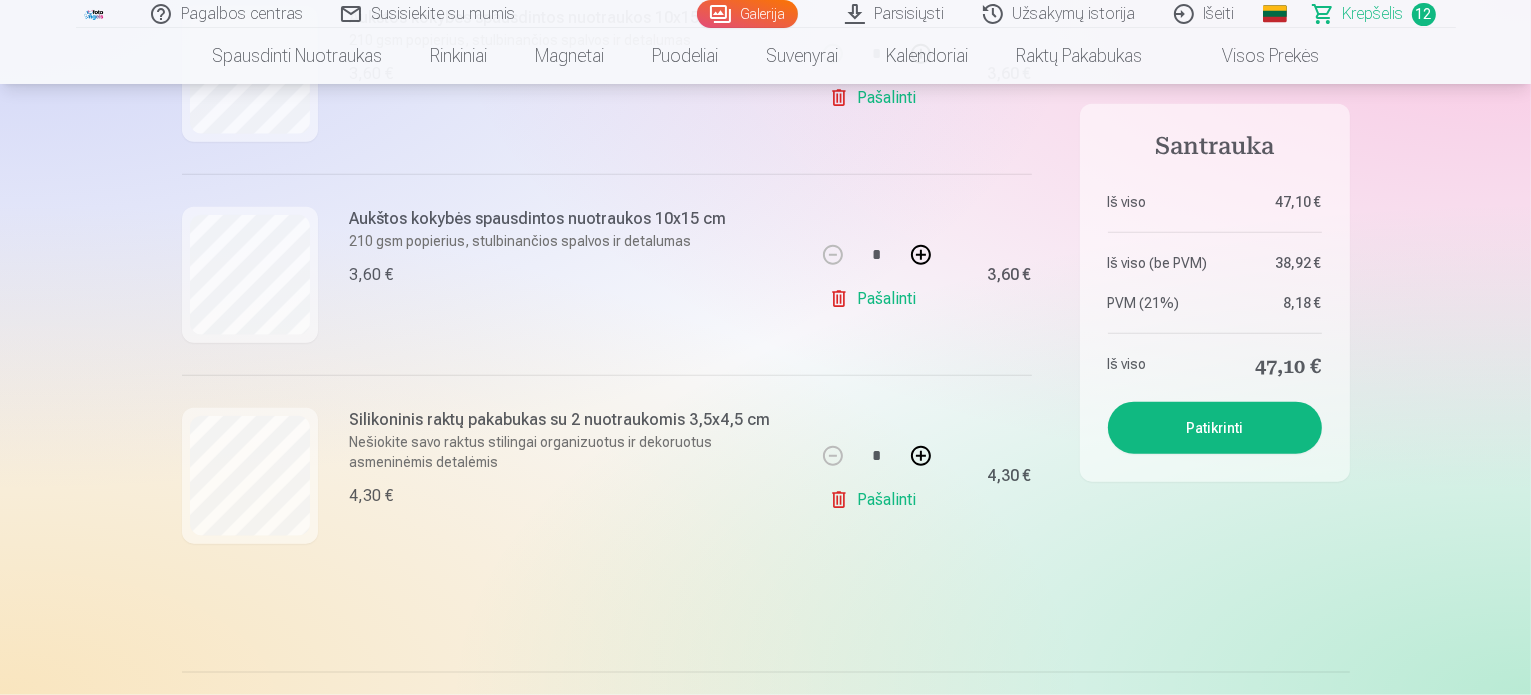 scroll, scrollTop: 2308, scrollLeft: 0, axis: vertical 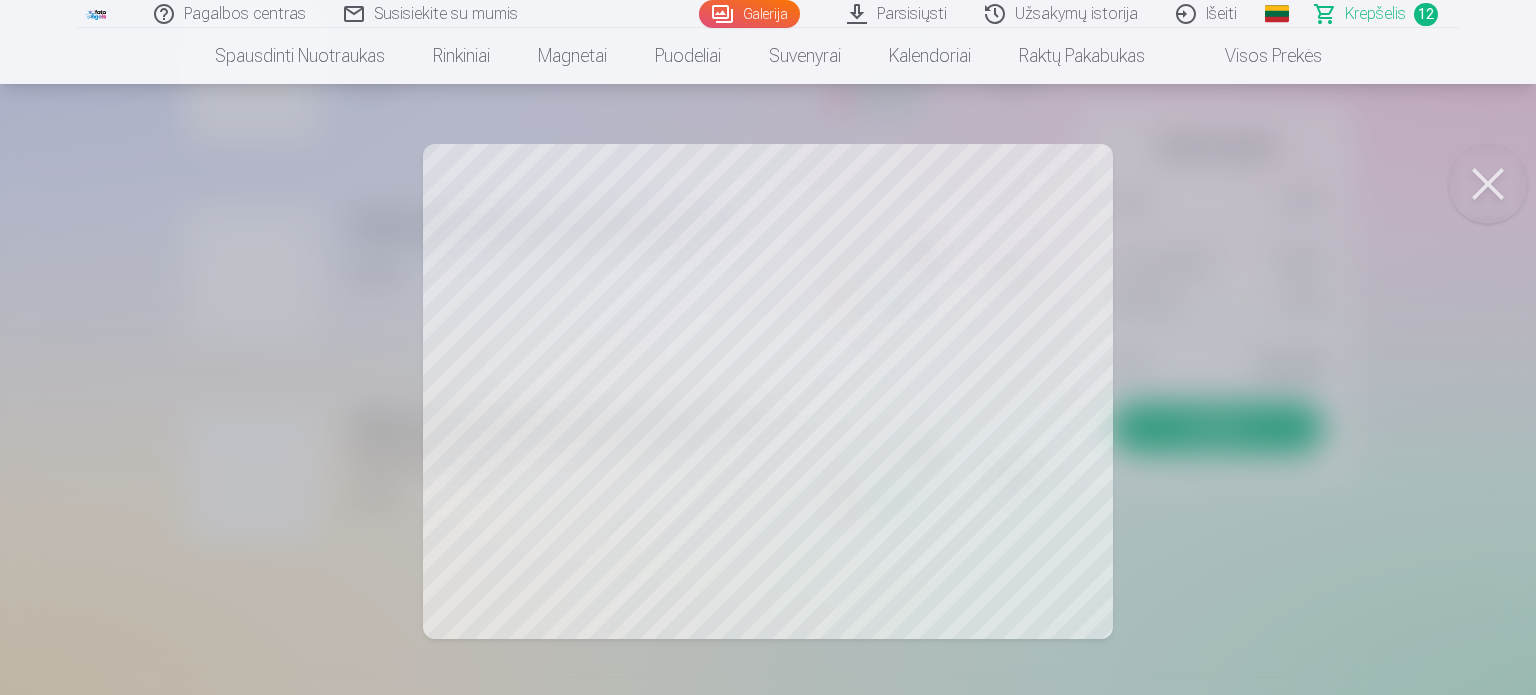 click at bounding box center [768, 347] 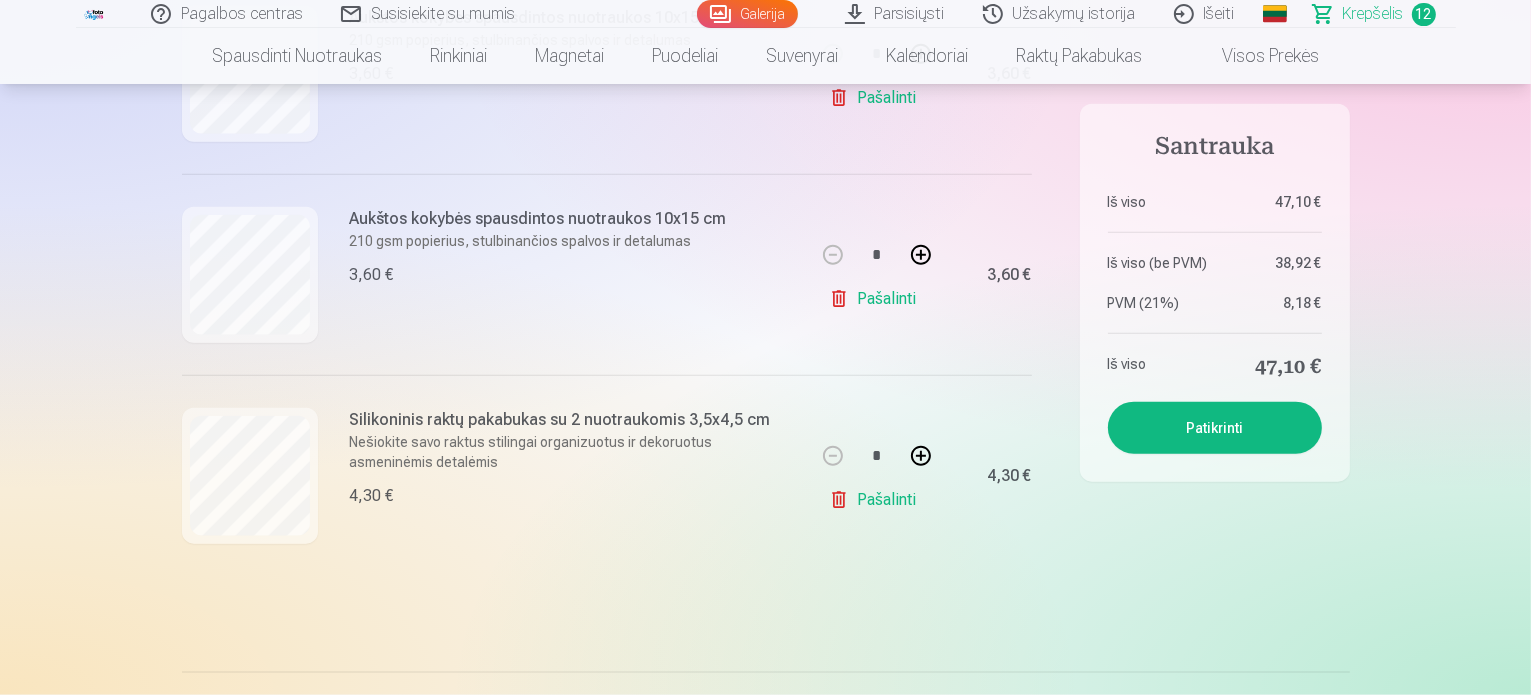 click on "Krepšelis" at bounding box center (1373, 14) 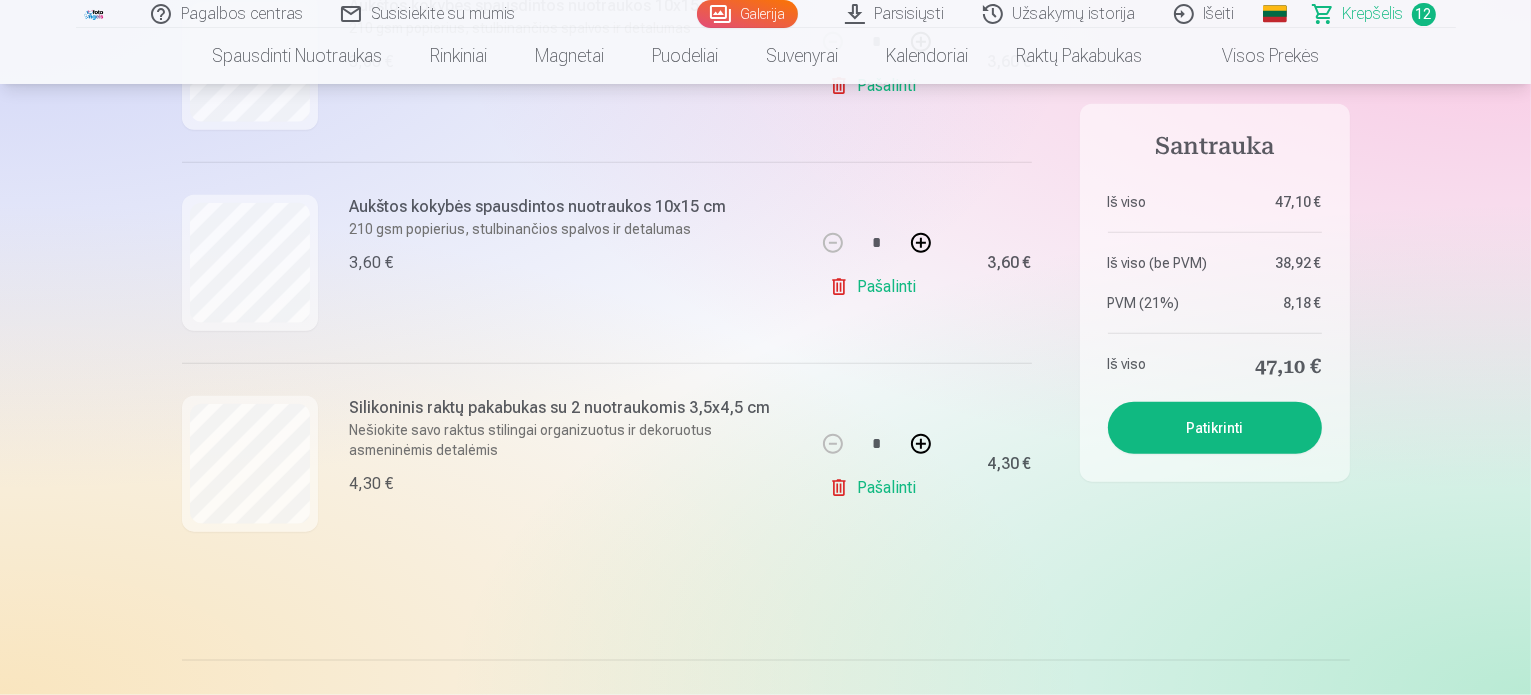 scroll, scrollTop: 2323, scrollLeft: 0, axis: vertical 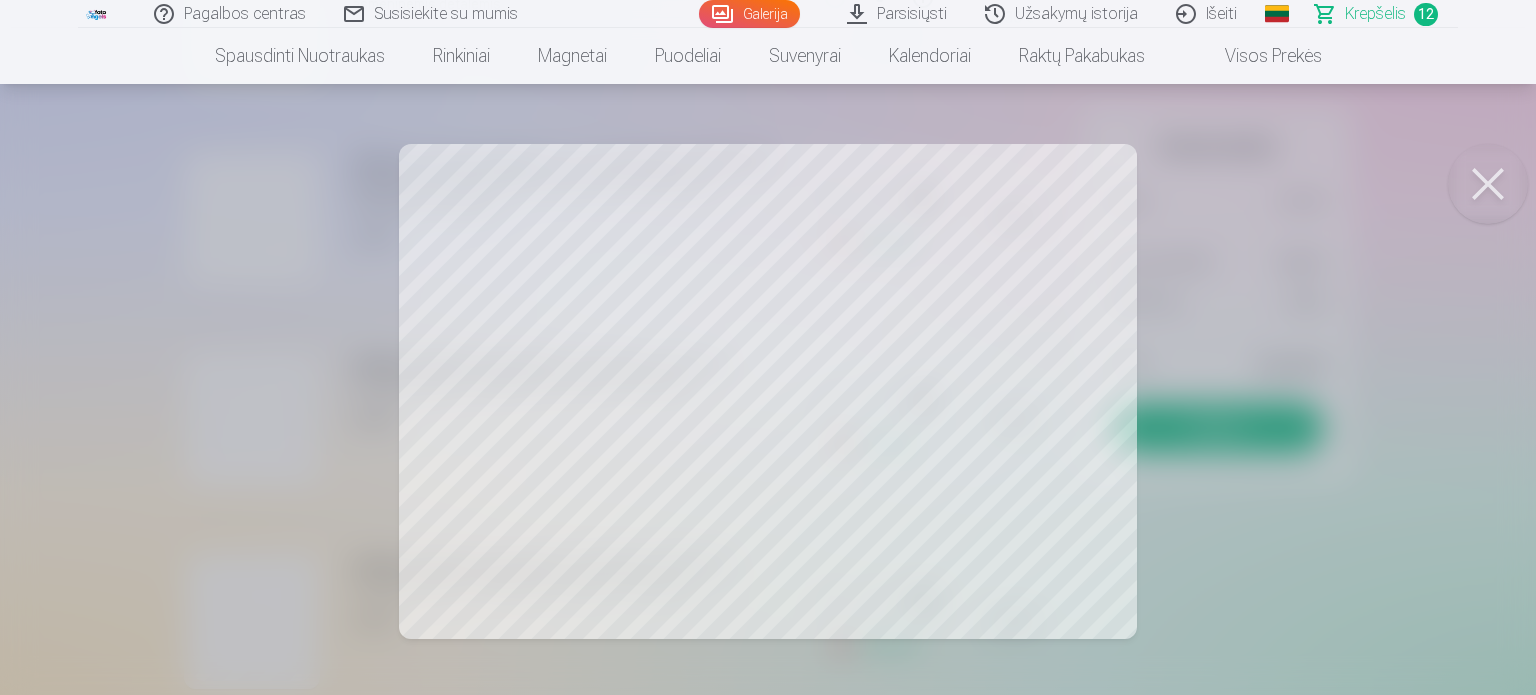 click at bounding box center (768, 347) 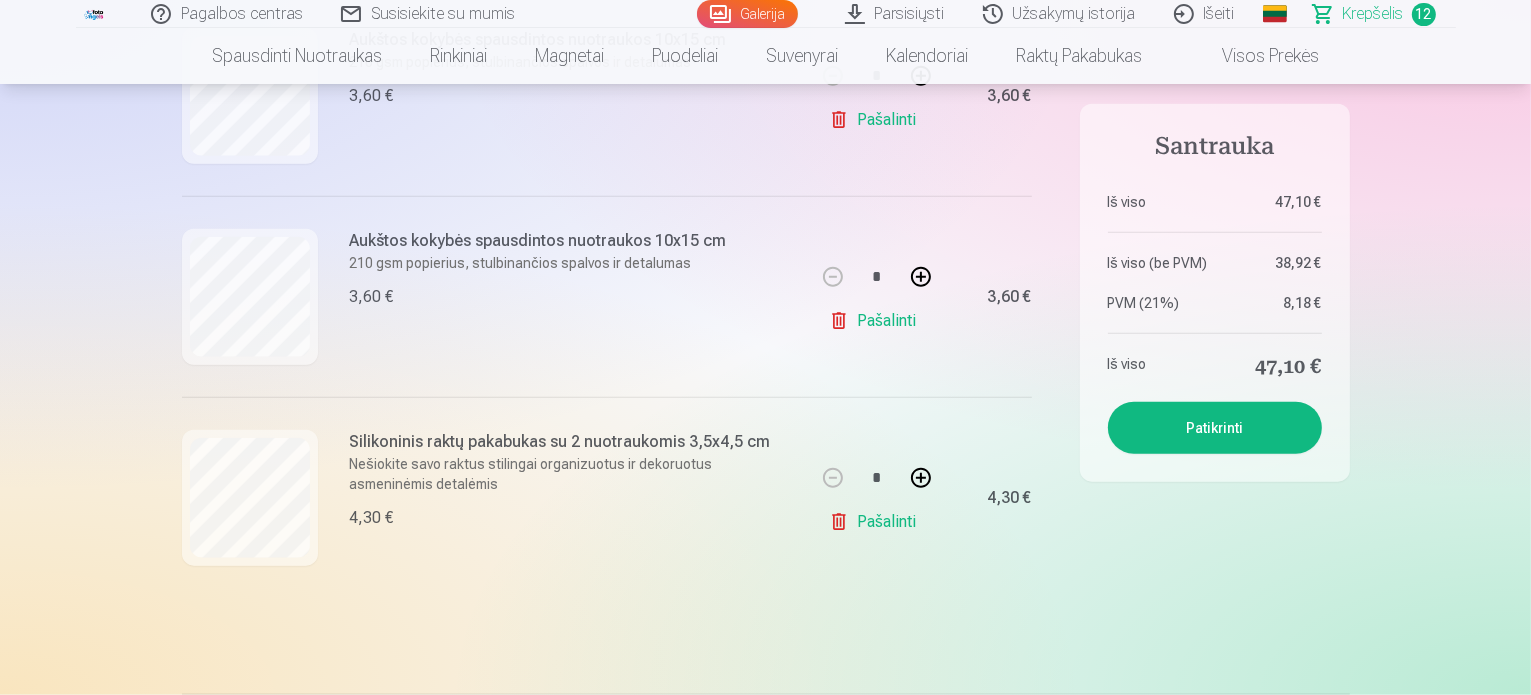 scroll, scrollTop: 2287, scrollLeft: 0, axis: vertical 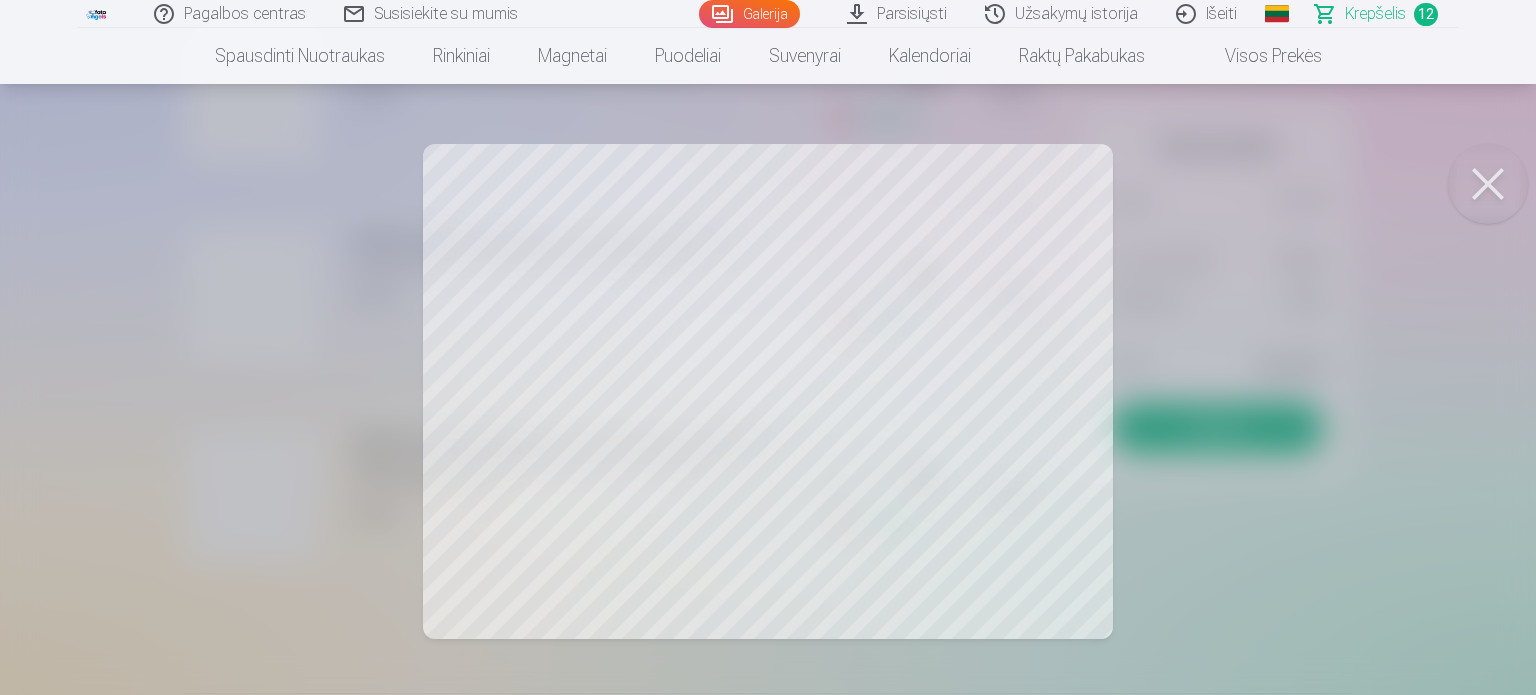 click at bounding box center (768, 347) 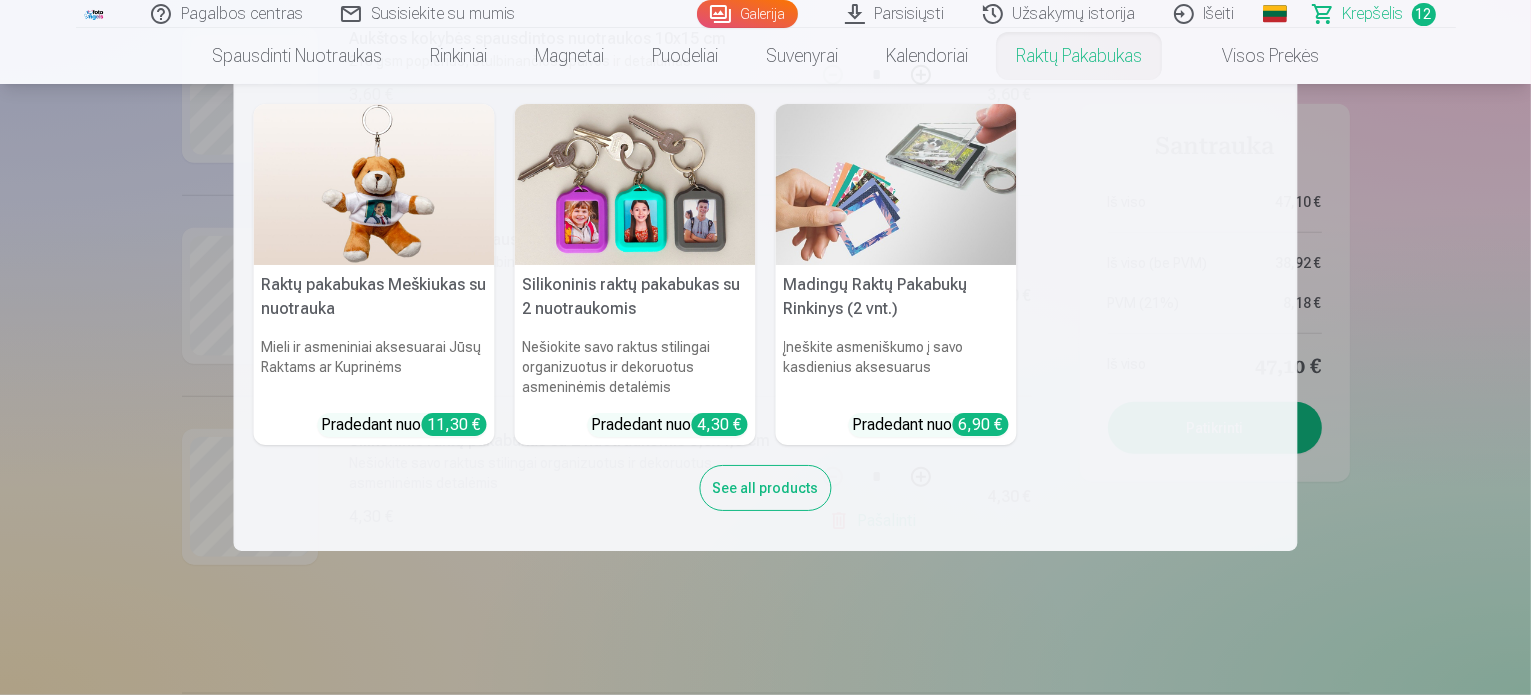 click at bounding box center [635, 184] 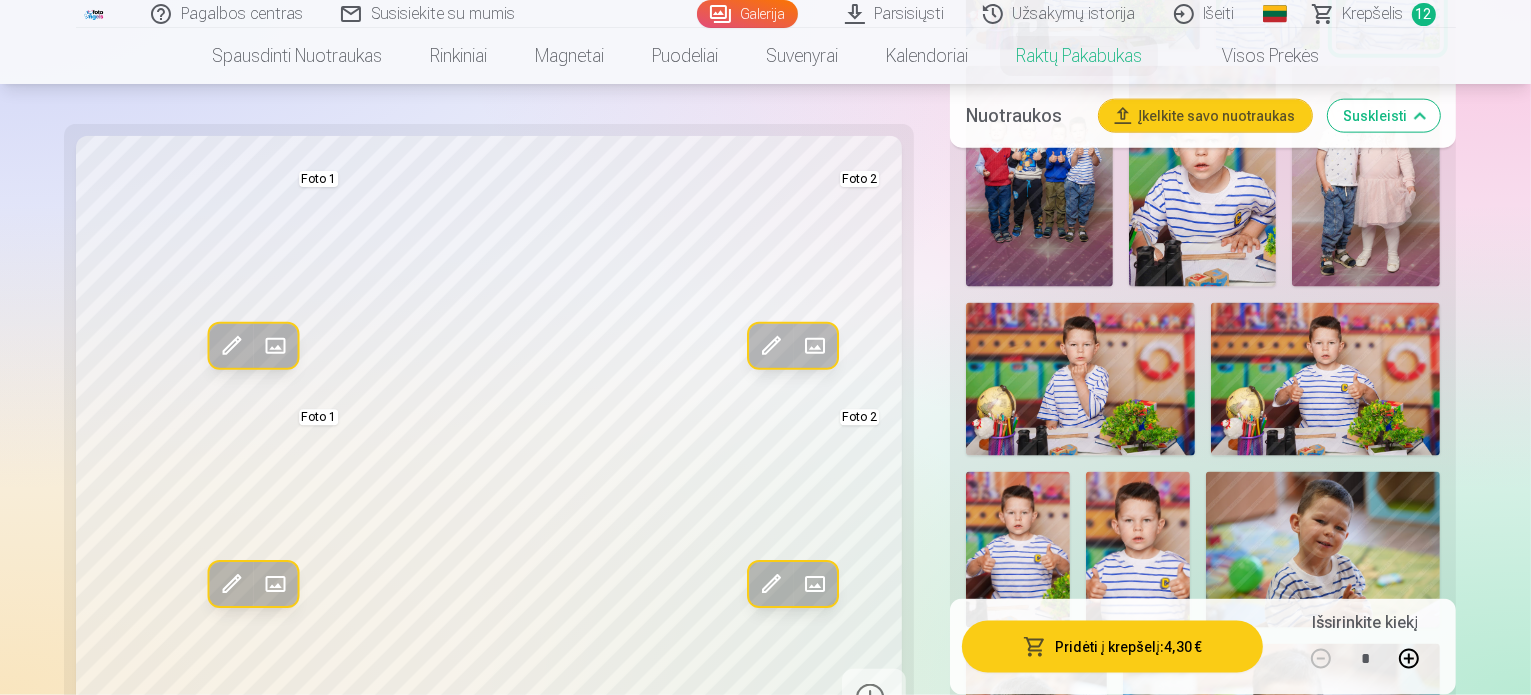 scroll, scrollTop: 2688, scrollLeft: 0, axis: vertical 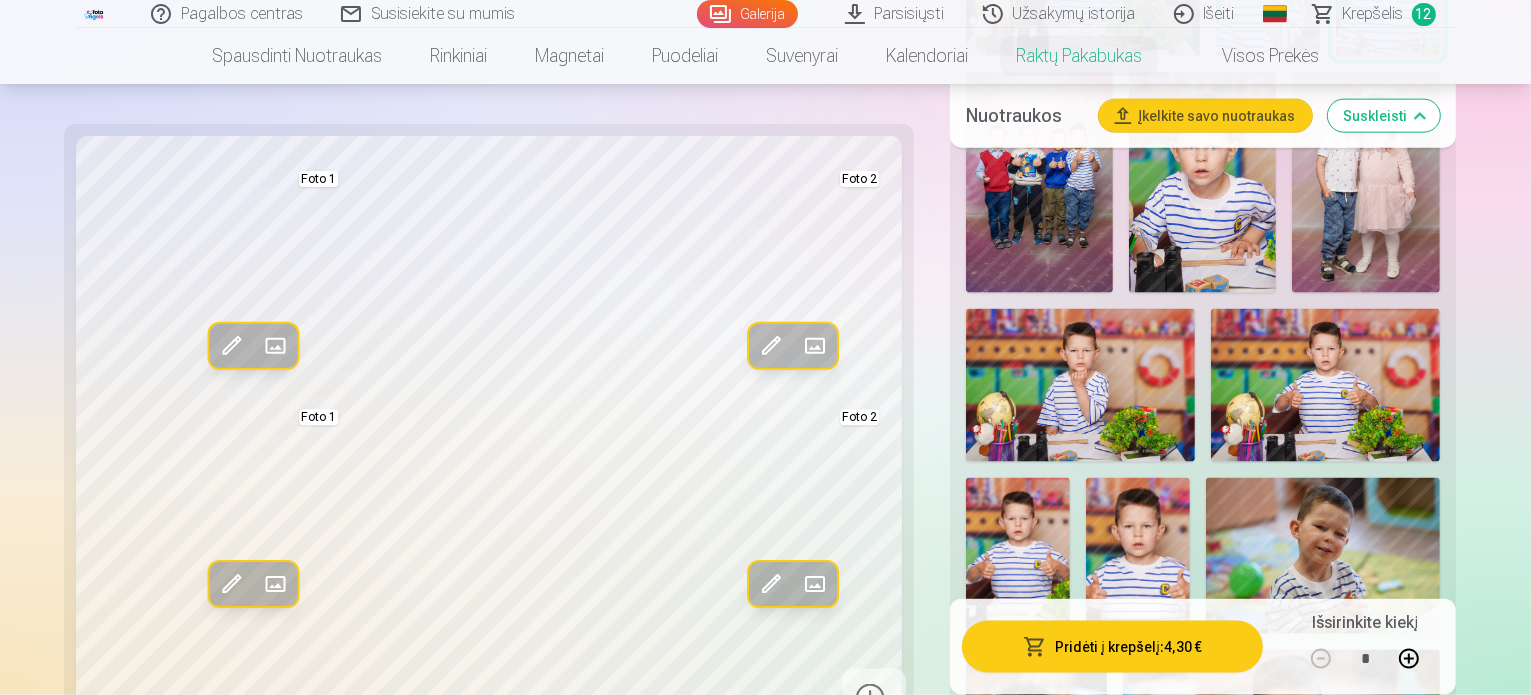 click at bounding box center (1363, 1147) 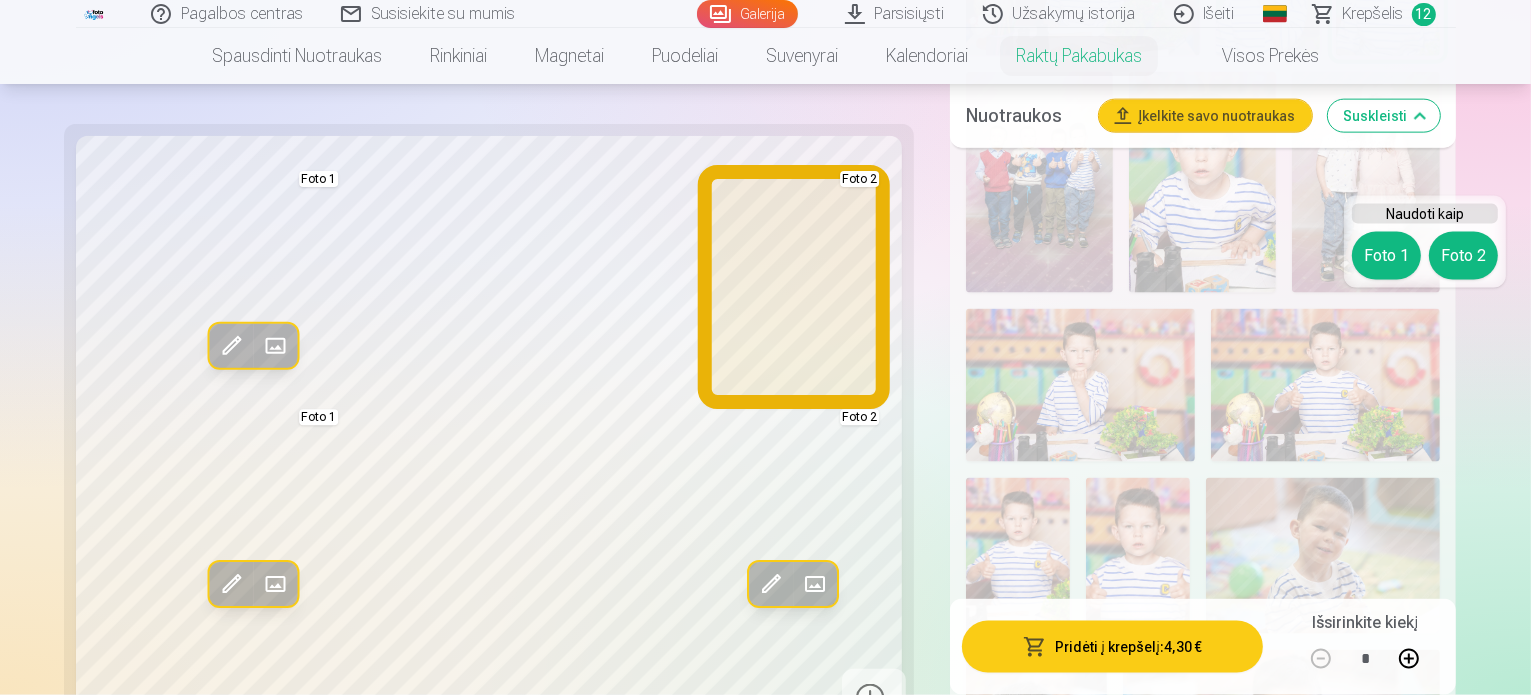click on "Foto   2" at bounding box center [1463, 256] 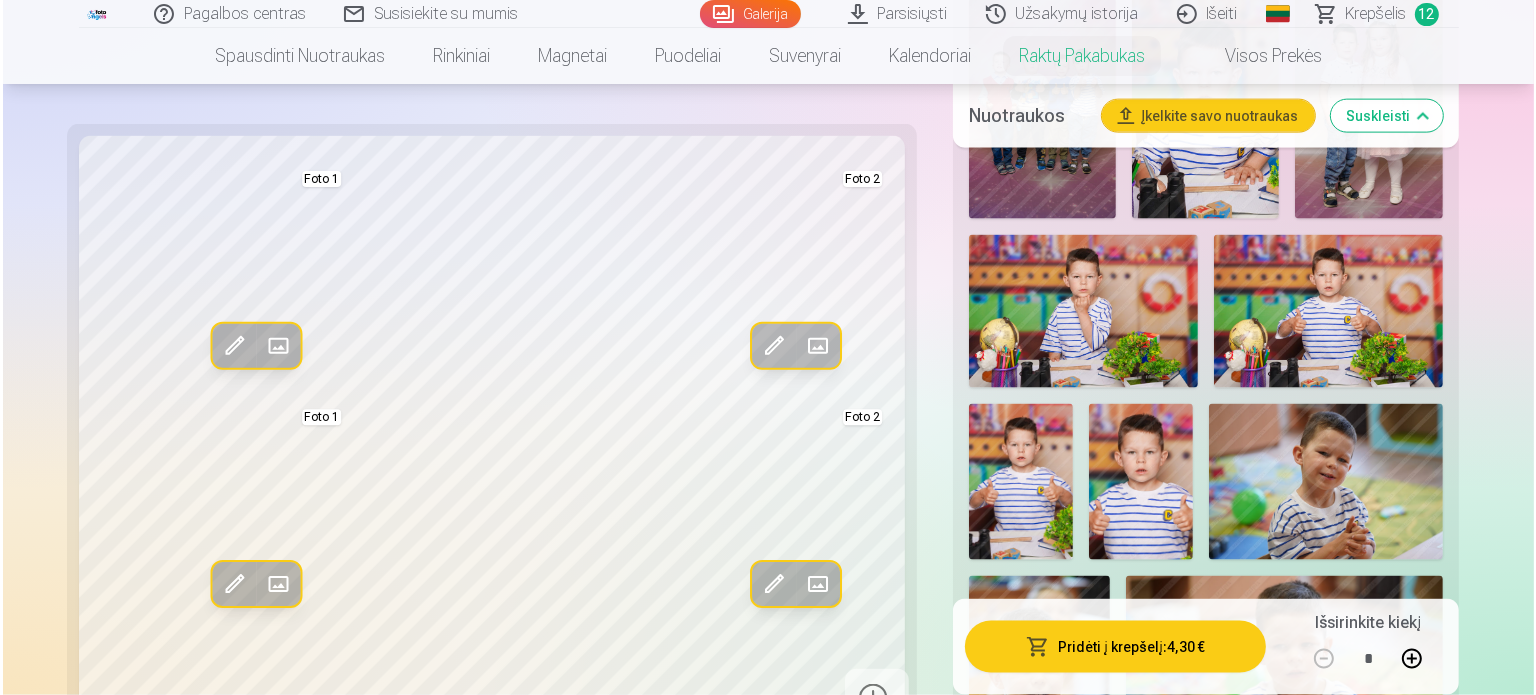 scroll, scrollTop: 2831, scrollLeft: 0, axis: vertical 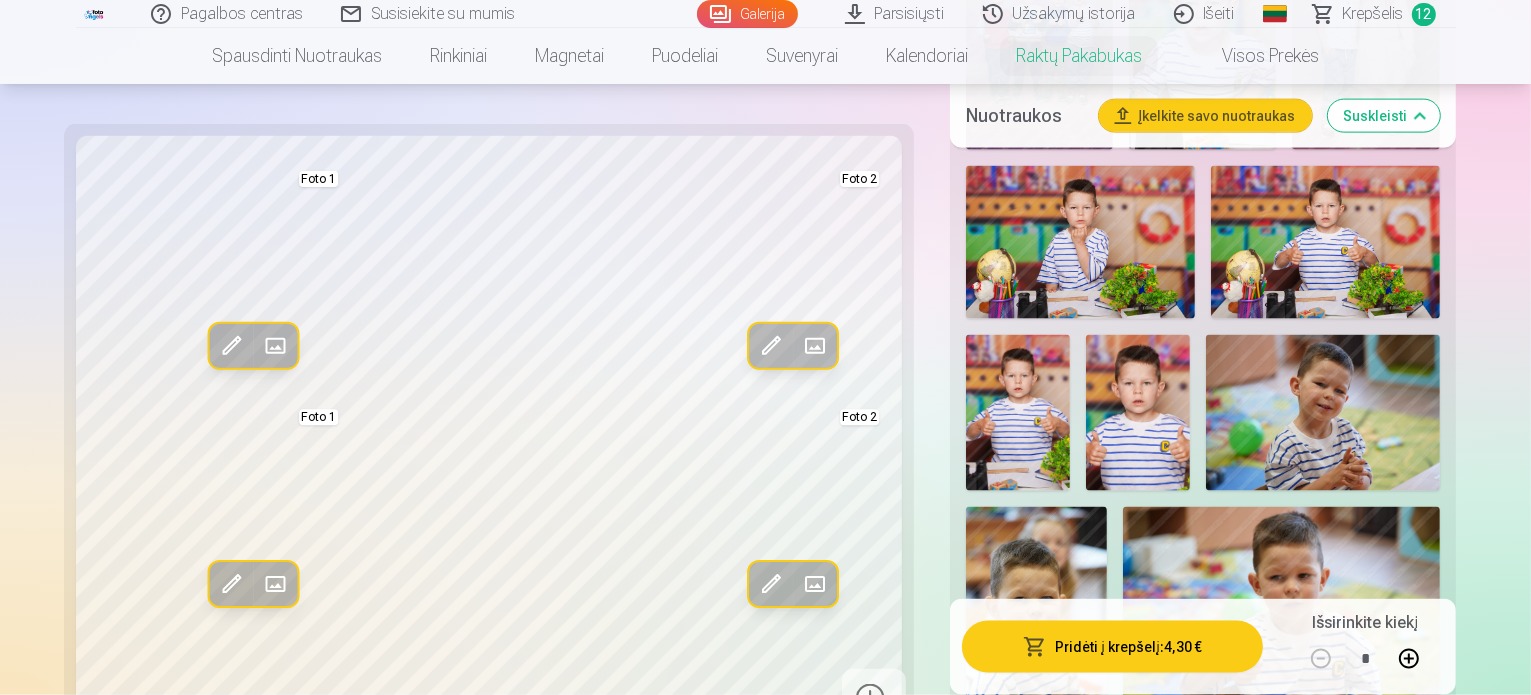 click on "Pridėti į krepšelį :  4,30 €" at bounding box center [1112, 647] 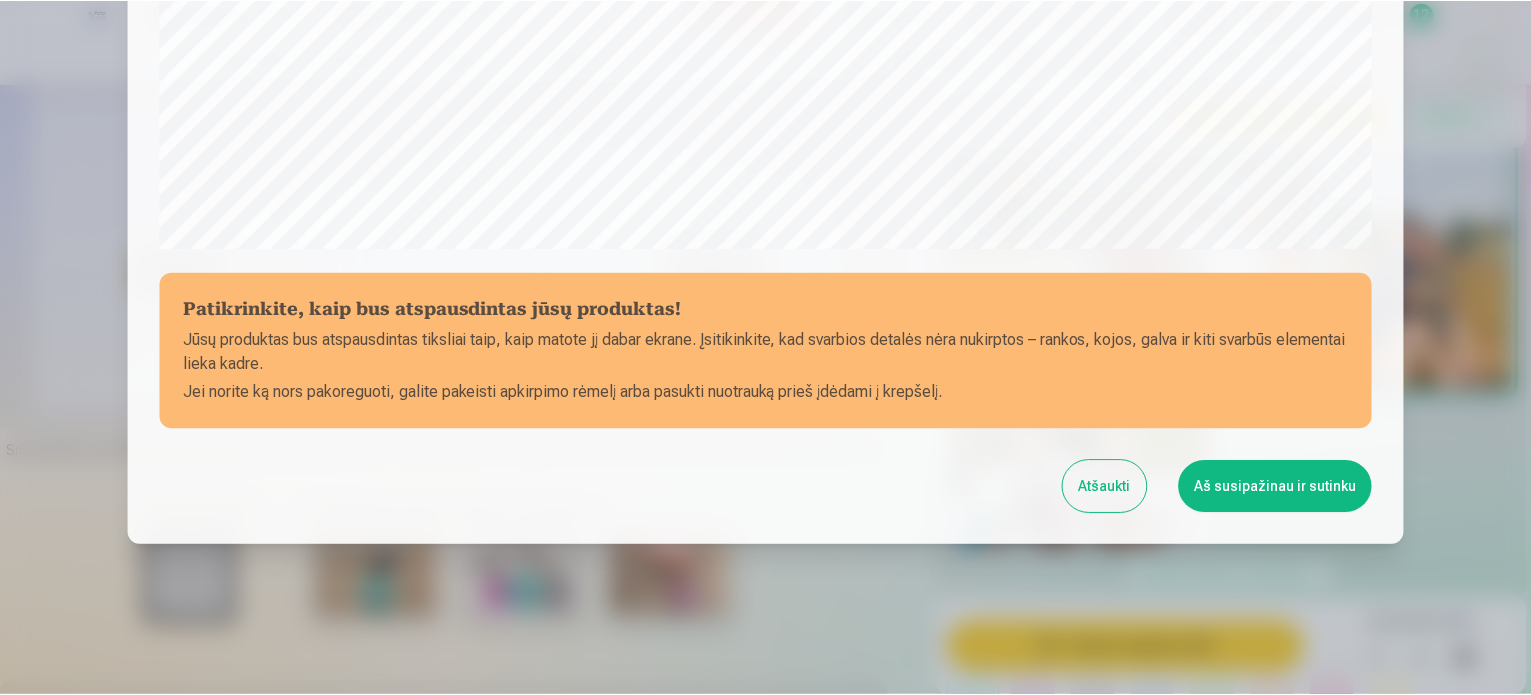 scroll, scrollTop: 744, scrollLeft: 0, axis: vertical 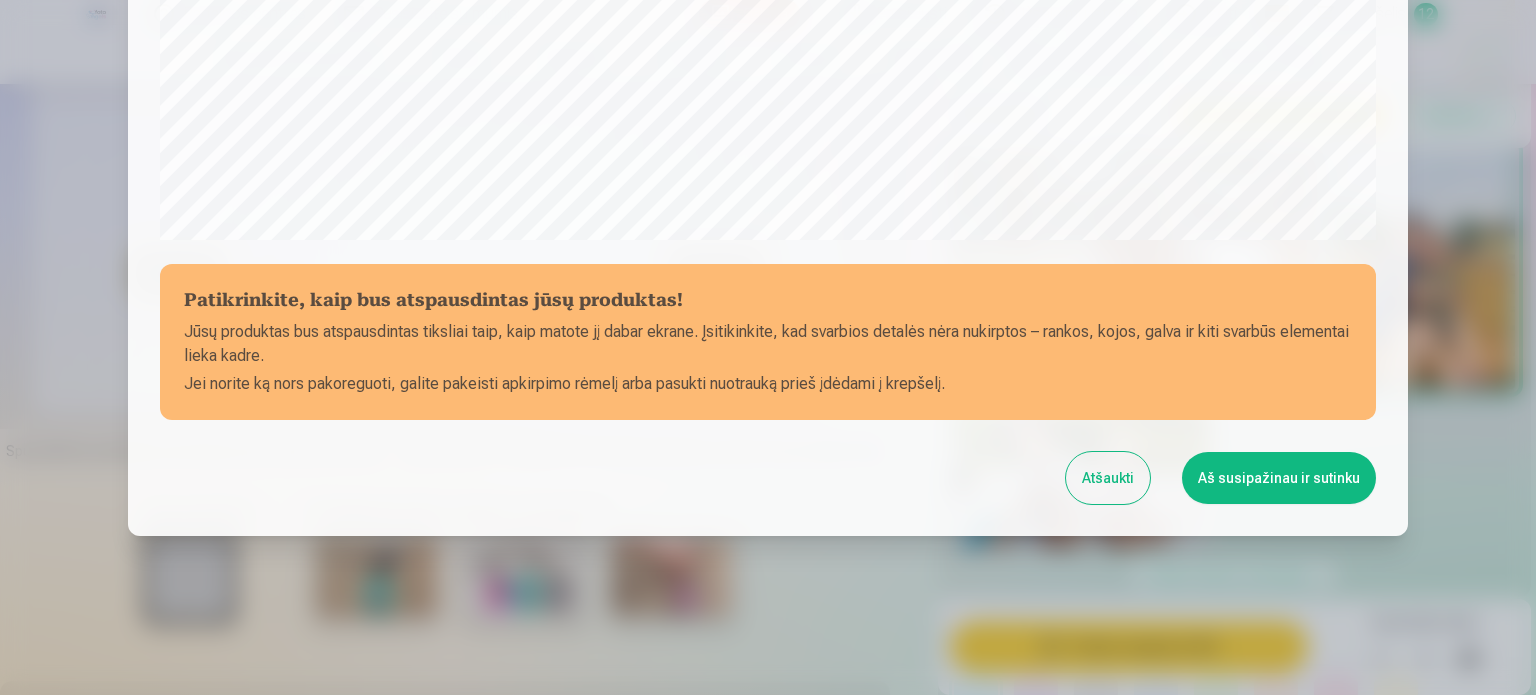 click on "Aš susipažinau ir sutinku" at bounding box center (1279, 478) 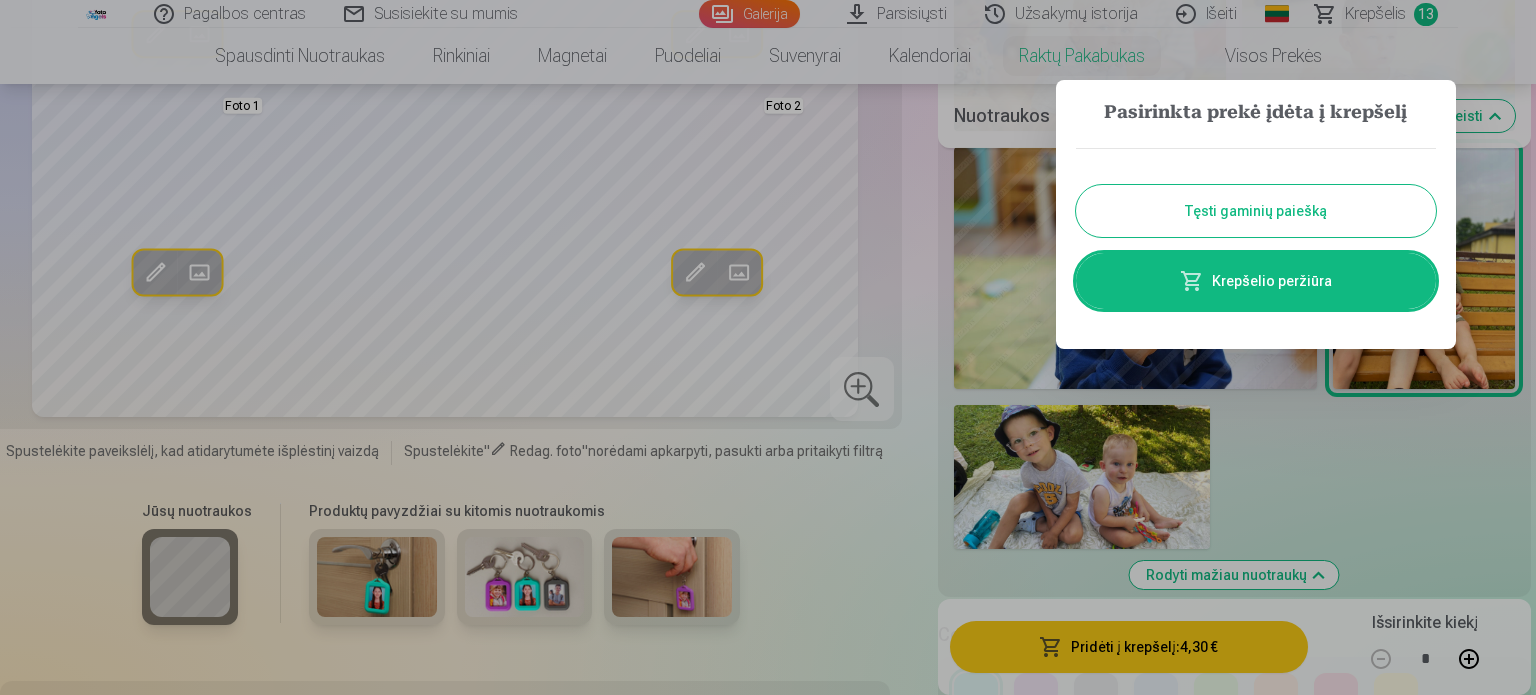 click on "Tęsti gaminių paiešką" at bounding box center (1256, 211) 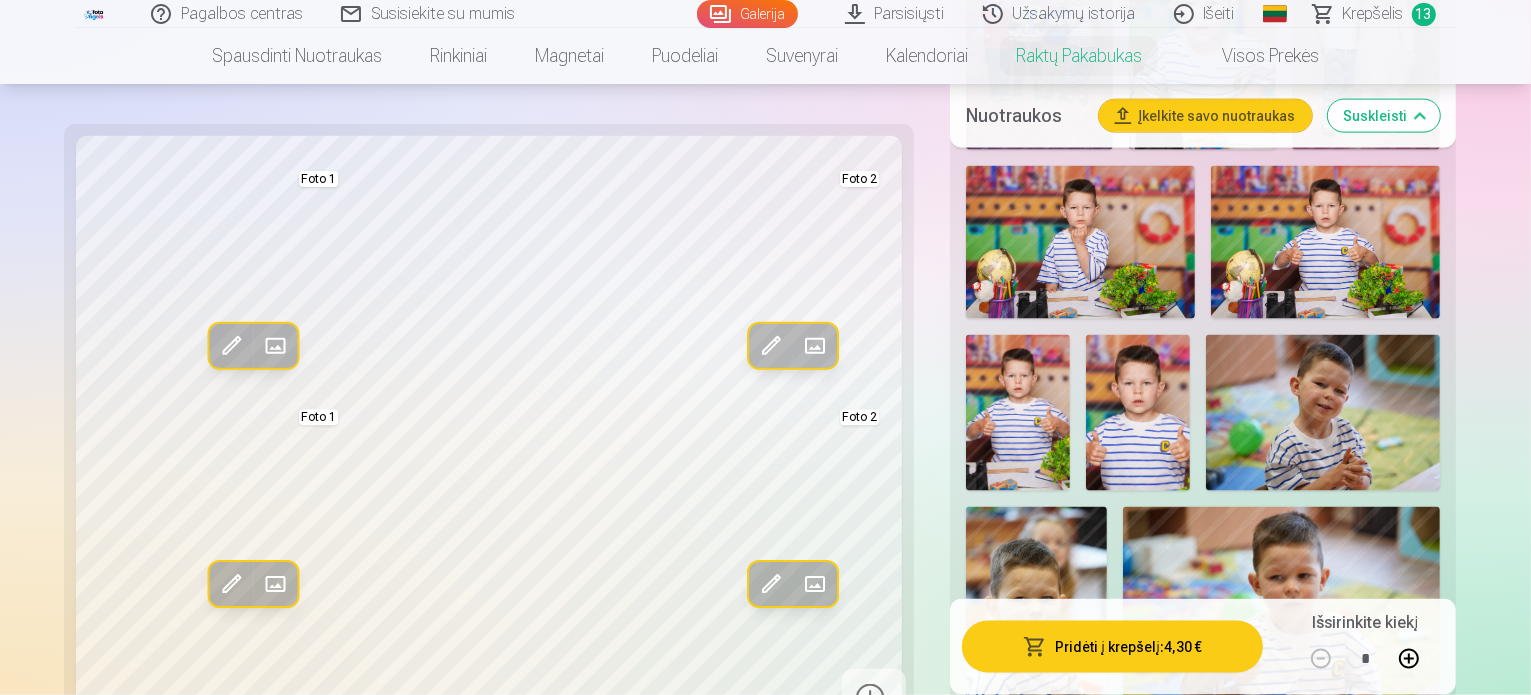 click on "Krepšelis 13" at bounding box center [1375, 14] 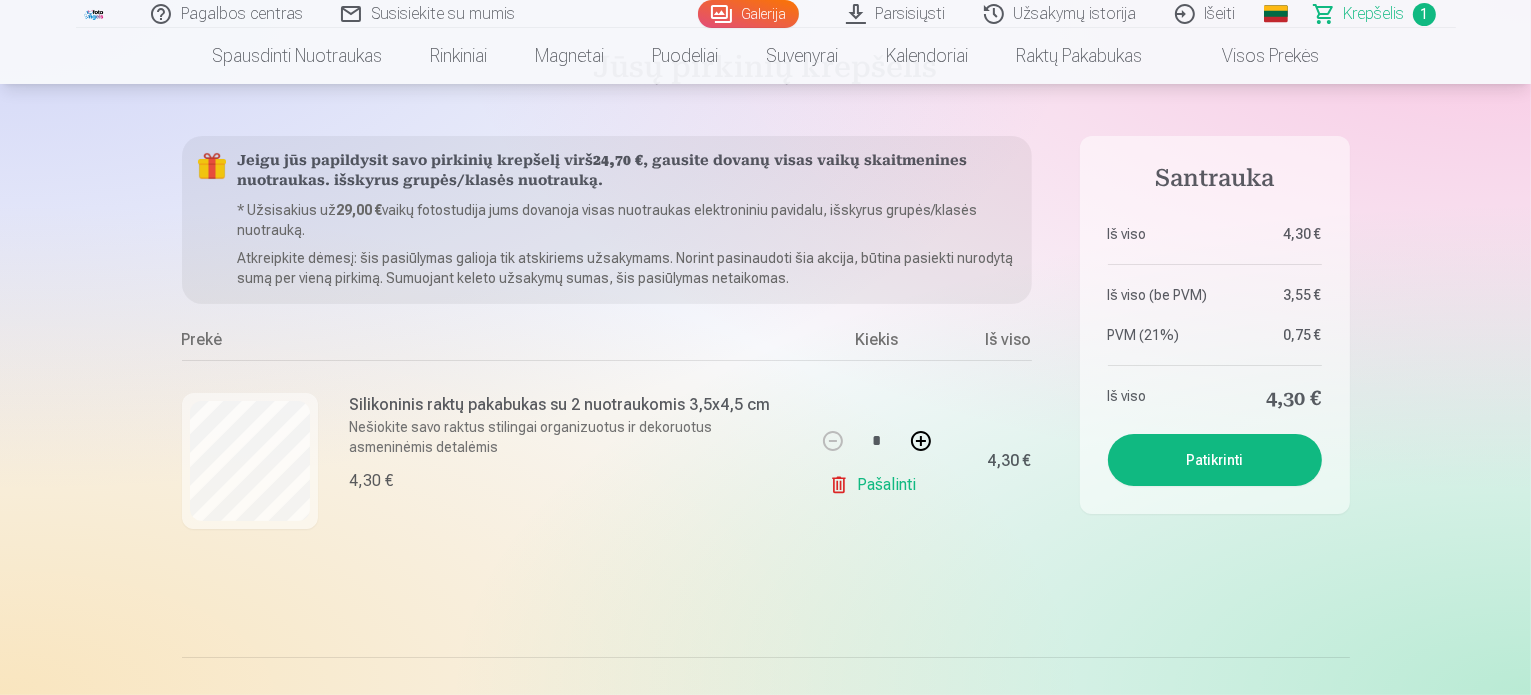 scroll, scrollTop: 144, scrollLeft: 0, axis: vertical 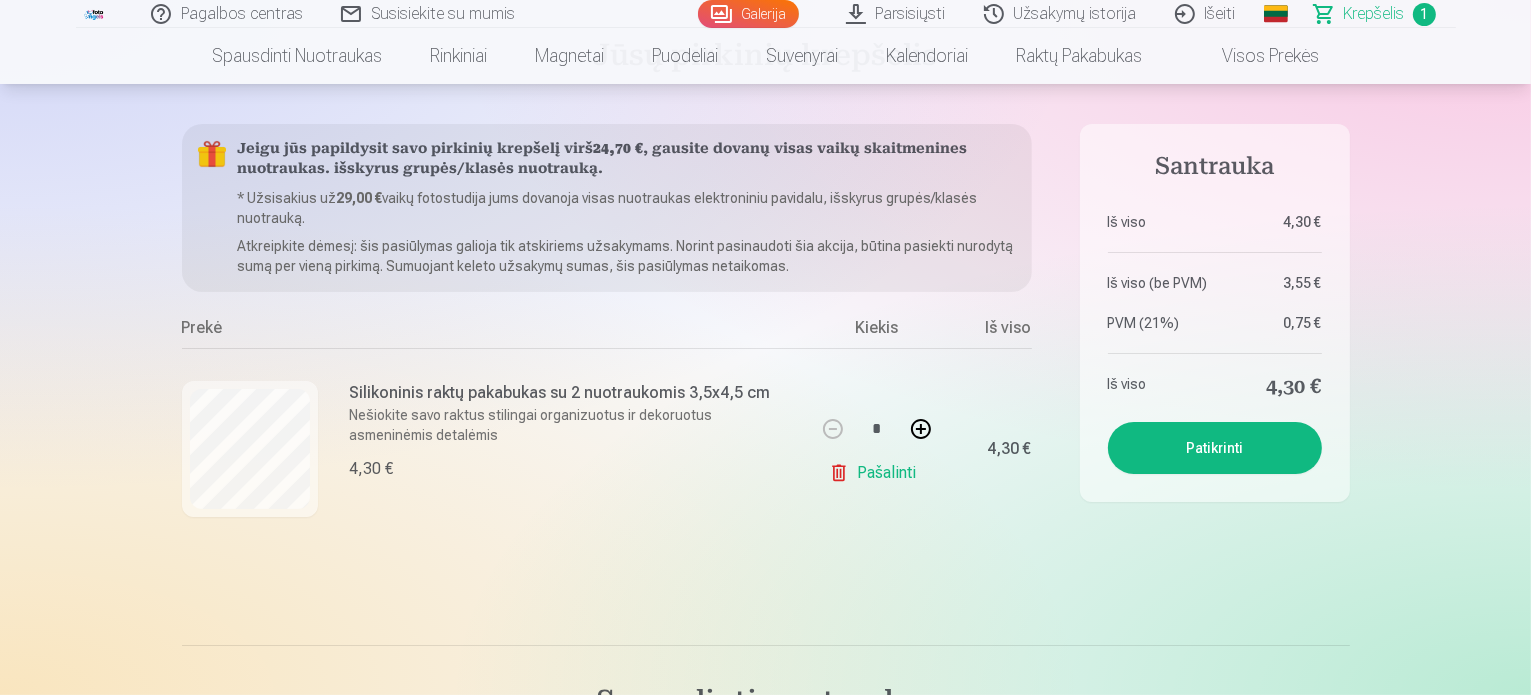 click on "Pašalinti" at bounding box center (876, 473) 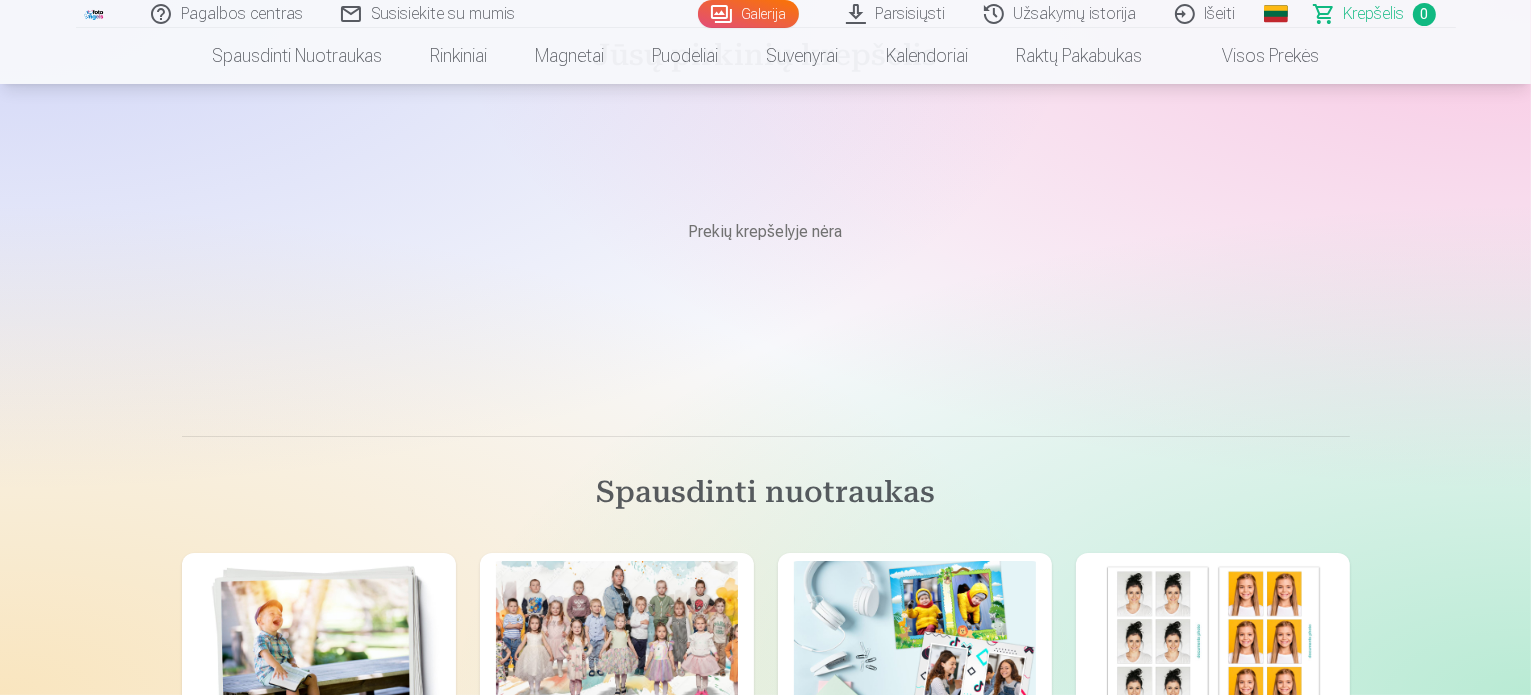 scroll, scrollTop: 0, scrollLeft: 0, axis: both 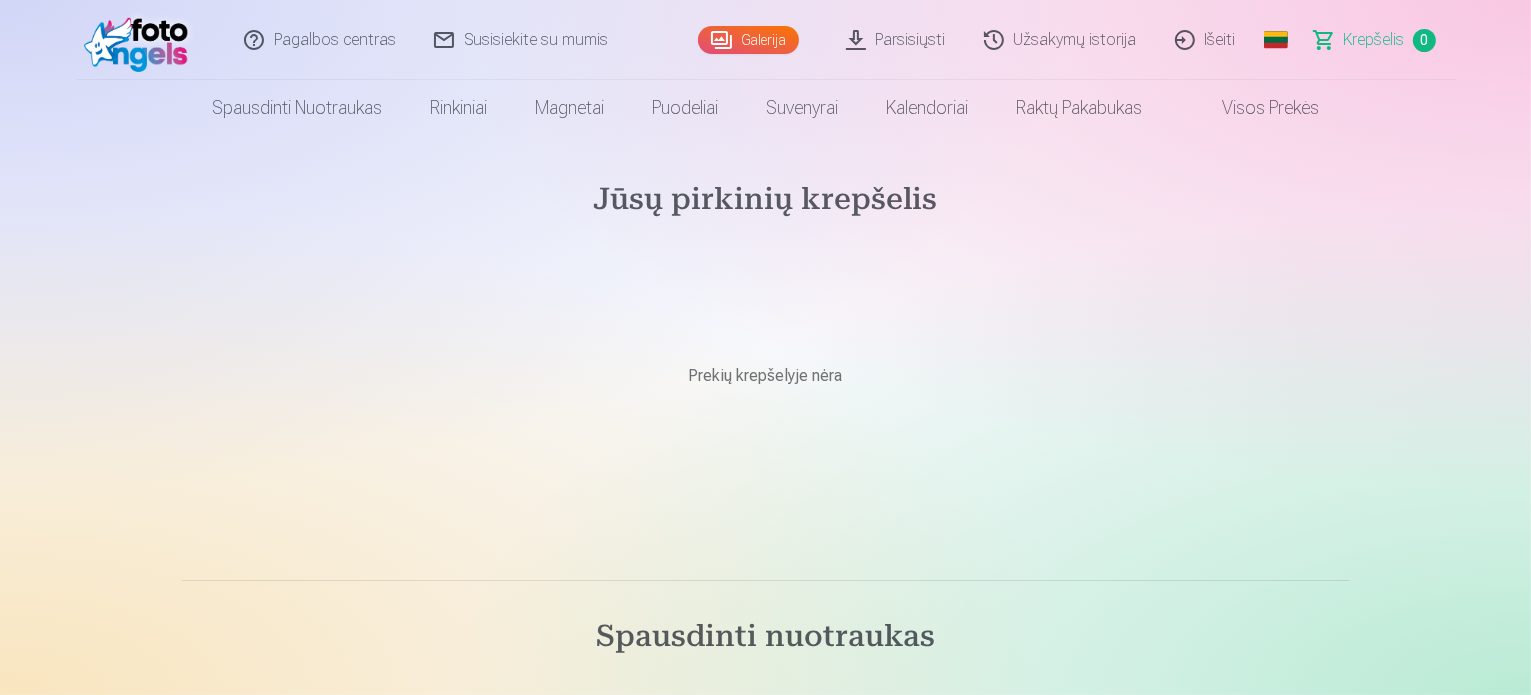 click on "Krepšelis" at bounding box center [1374, 40] 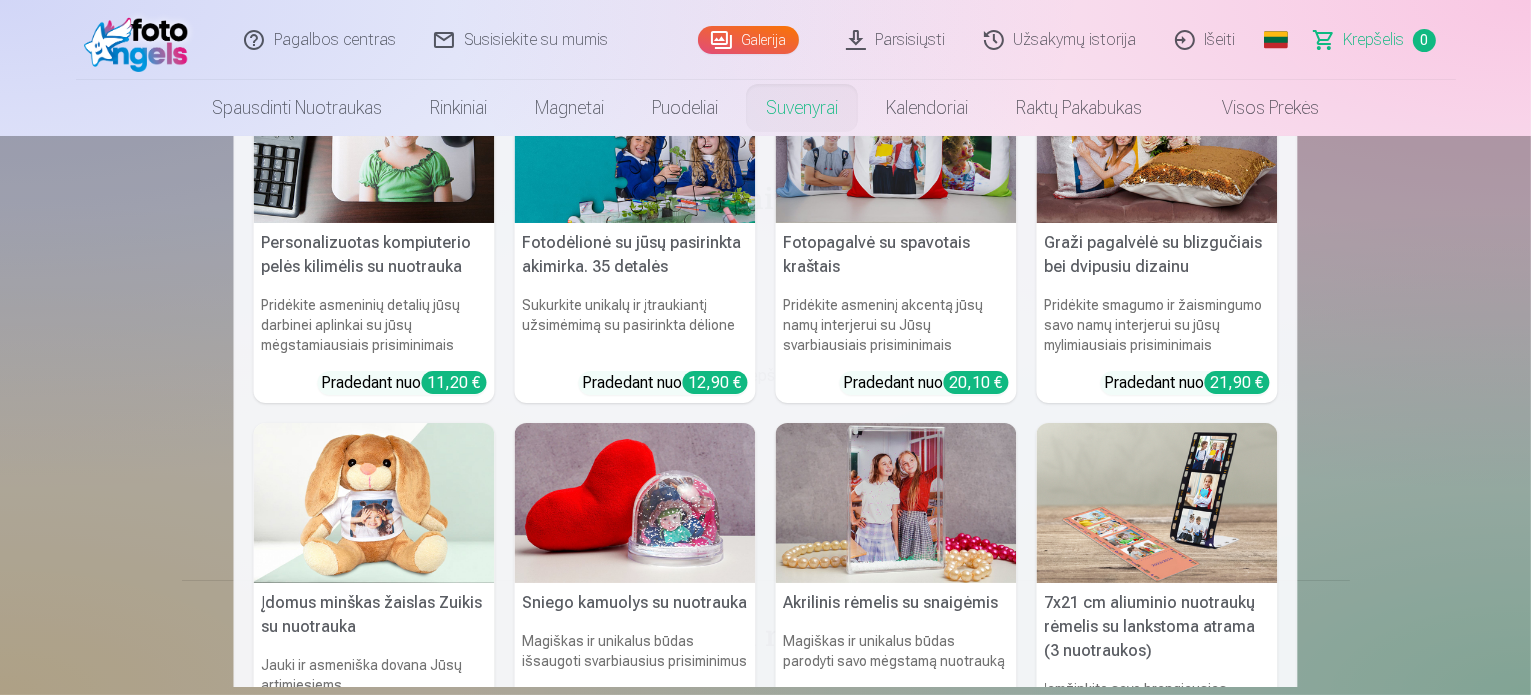 scroll, scrollTop: 0, scrollLeft: 0, axis: both 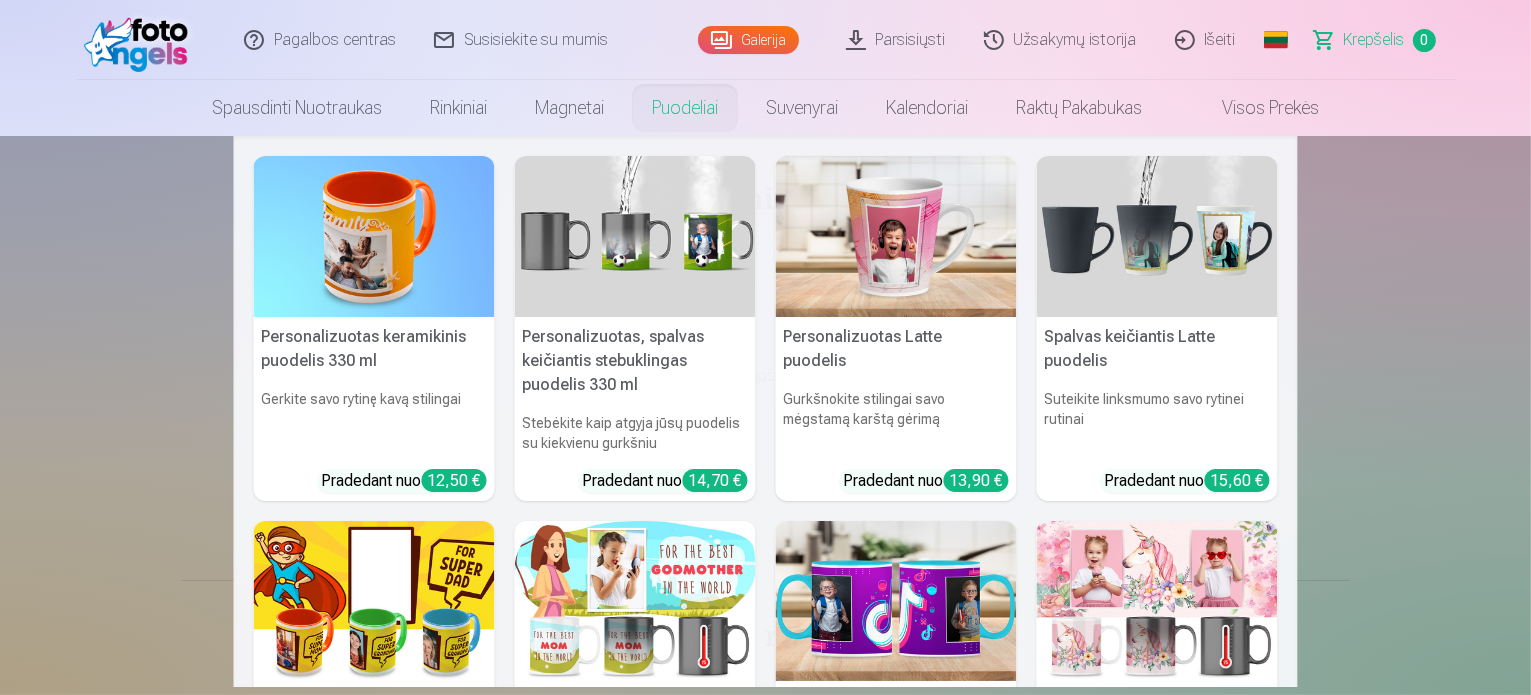 click on "Puodeliai" at bounding box center [685, 108] 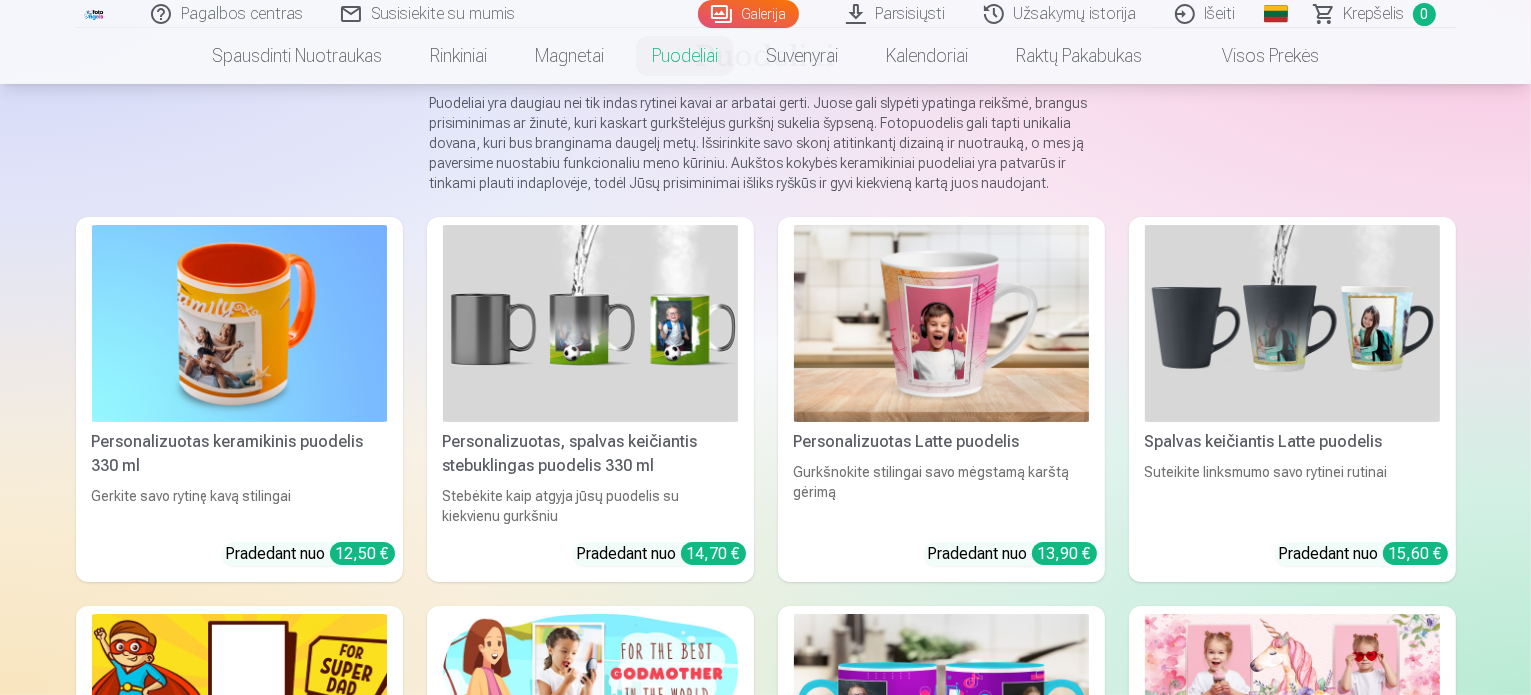scroll, scrollTop: 152, scrollLeft: 0, axis: vertical 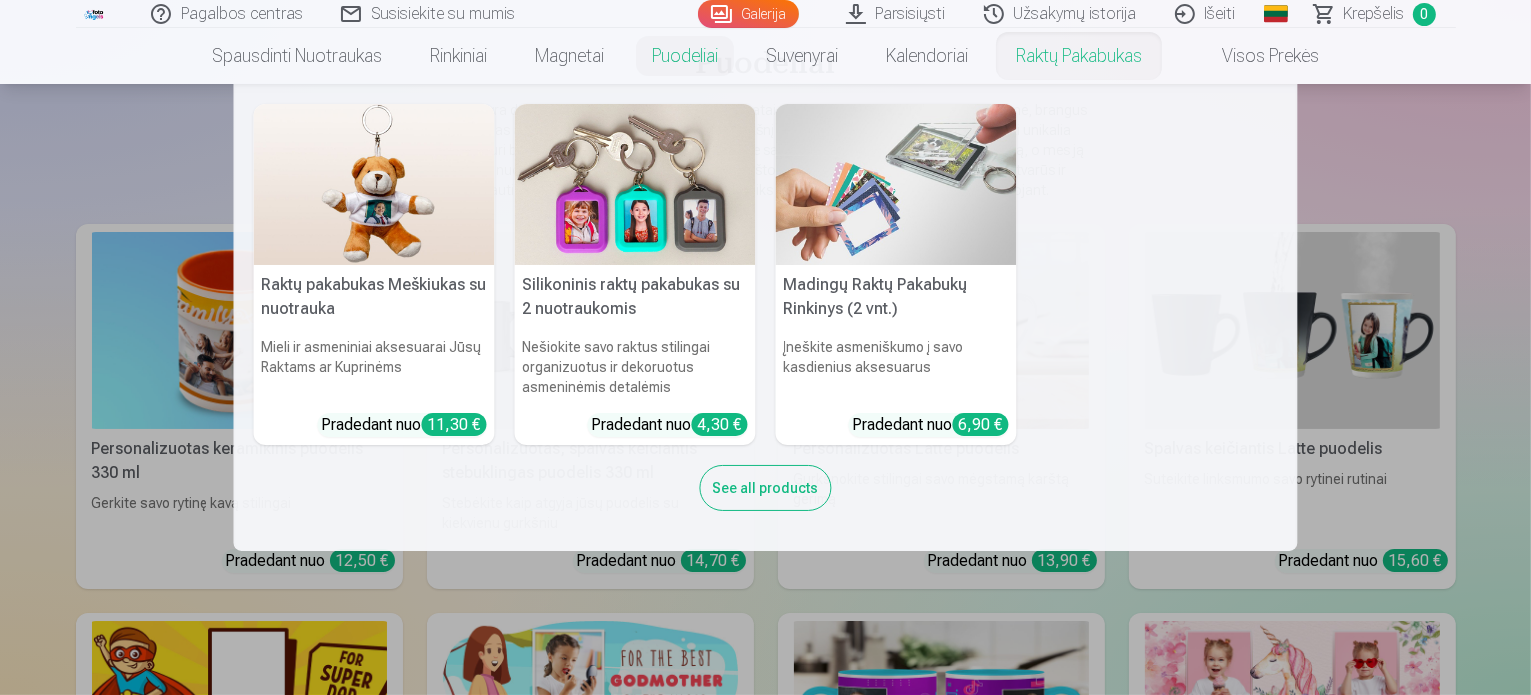 click on "Raktų pakabukas" at bounding box center (1079, 56) 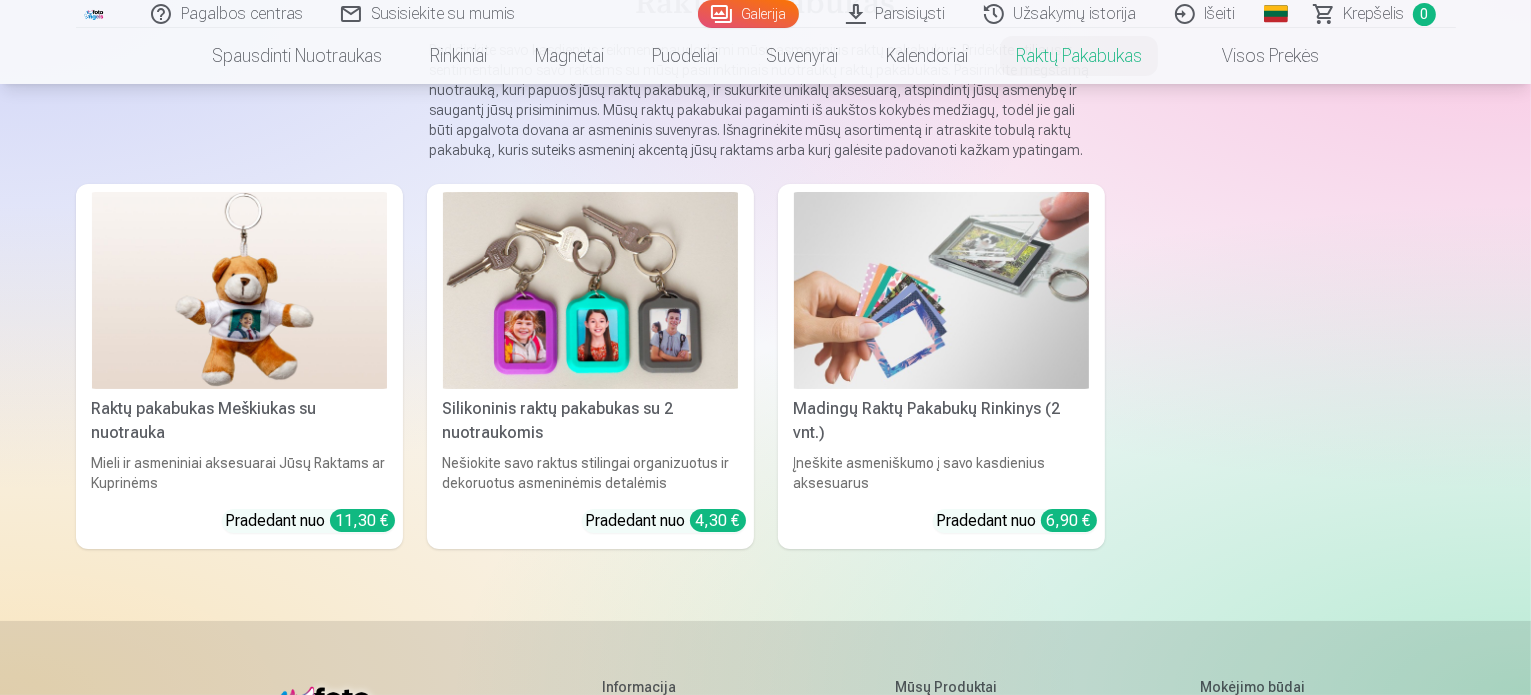 scroll, scrollTop: 212, scrollLeft: 0, axis: vertical 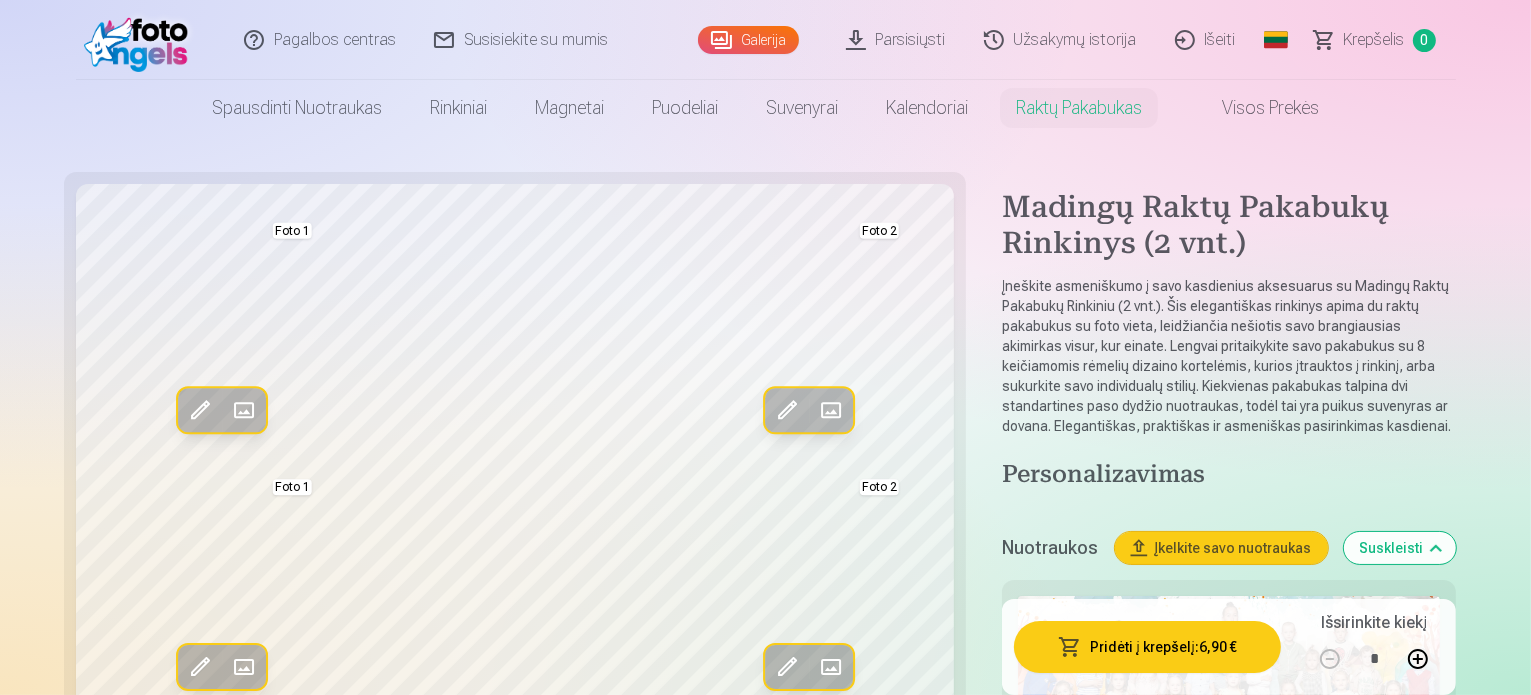 click at bounding box center (141, 40) 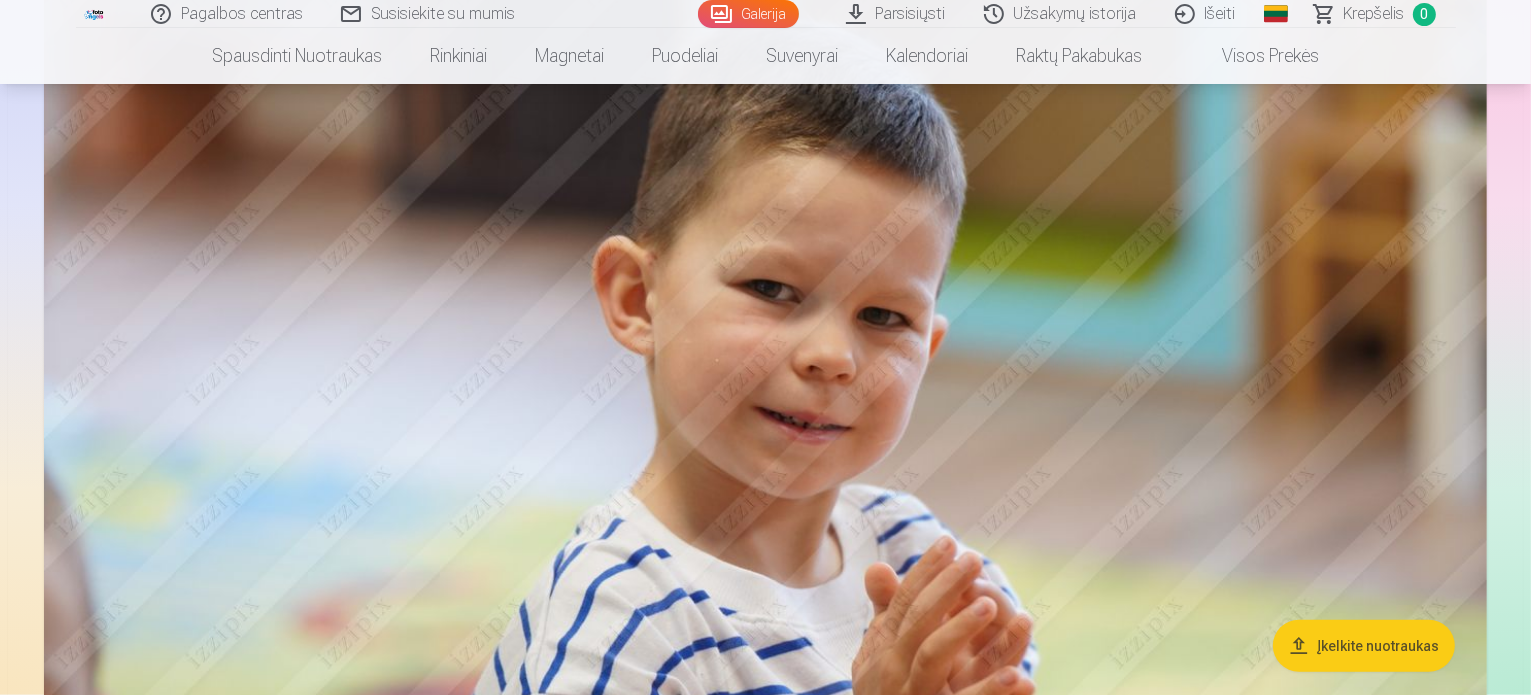 scroll, scrollTop: 2040, scrollLeft: 0, axis: vertical 